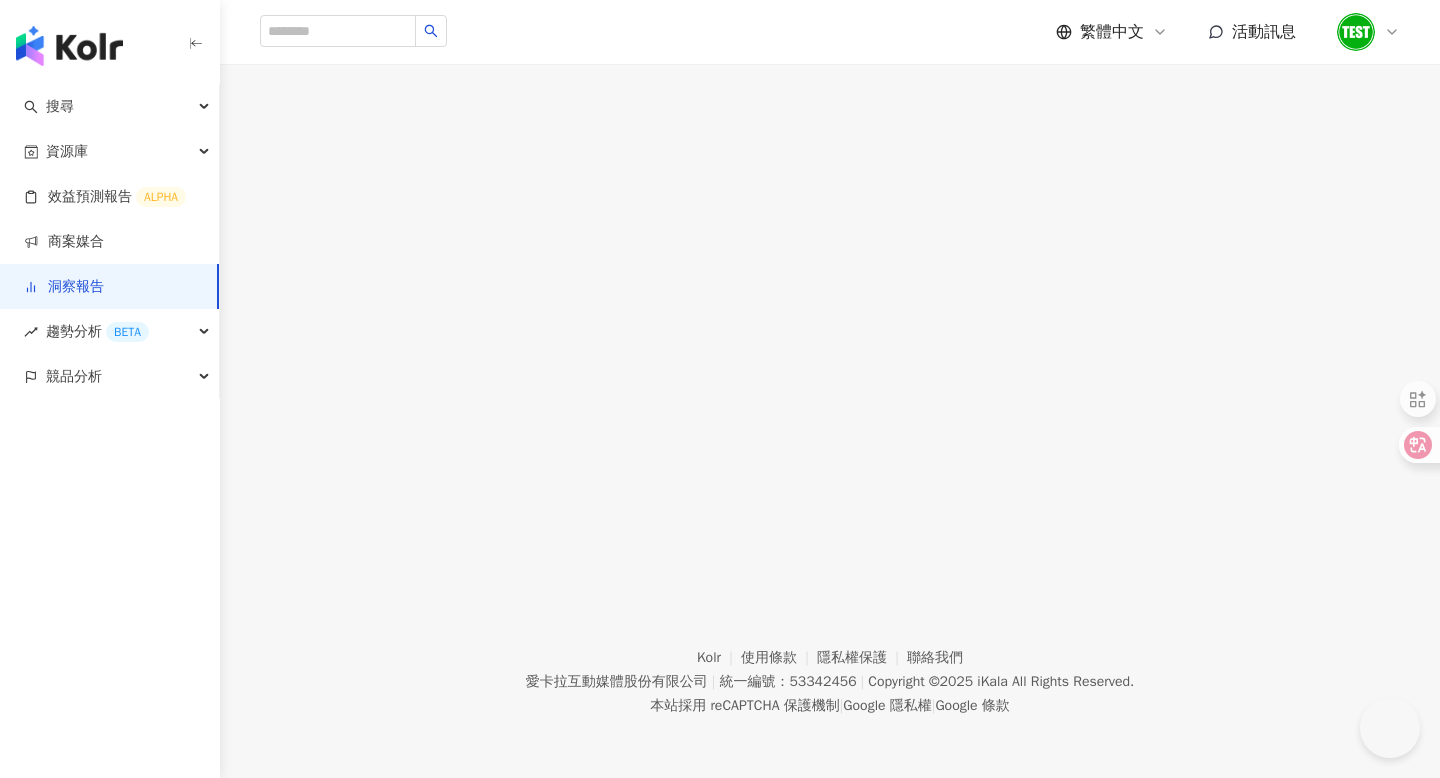 scroll, scrollTop: 0, scrollLeft: 0, axis: both 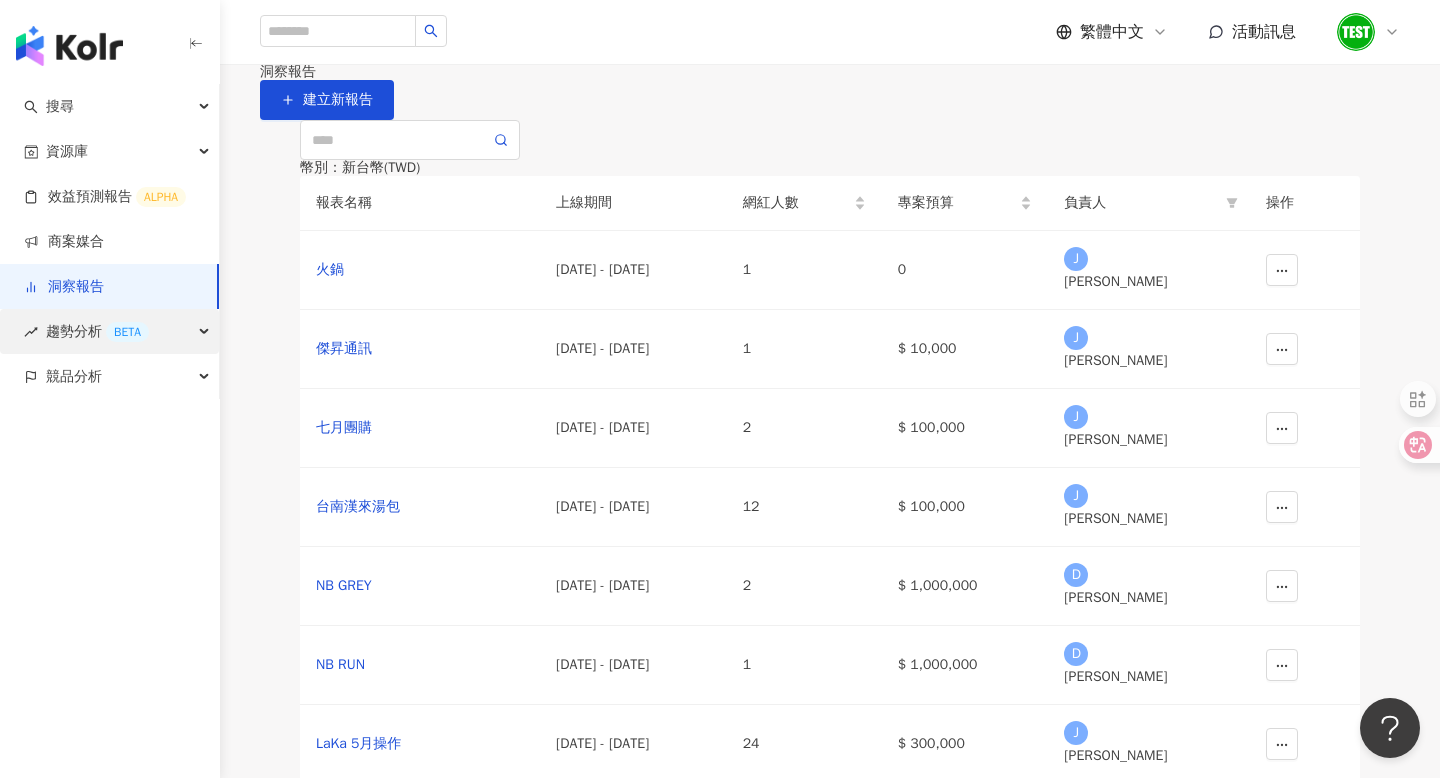 click on "趨勢分析 BETA" at bounding box center [109, 331] 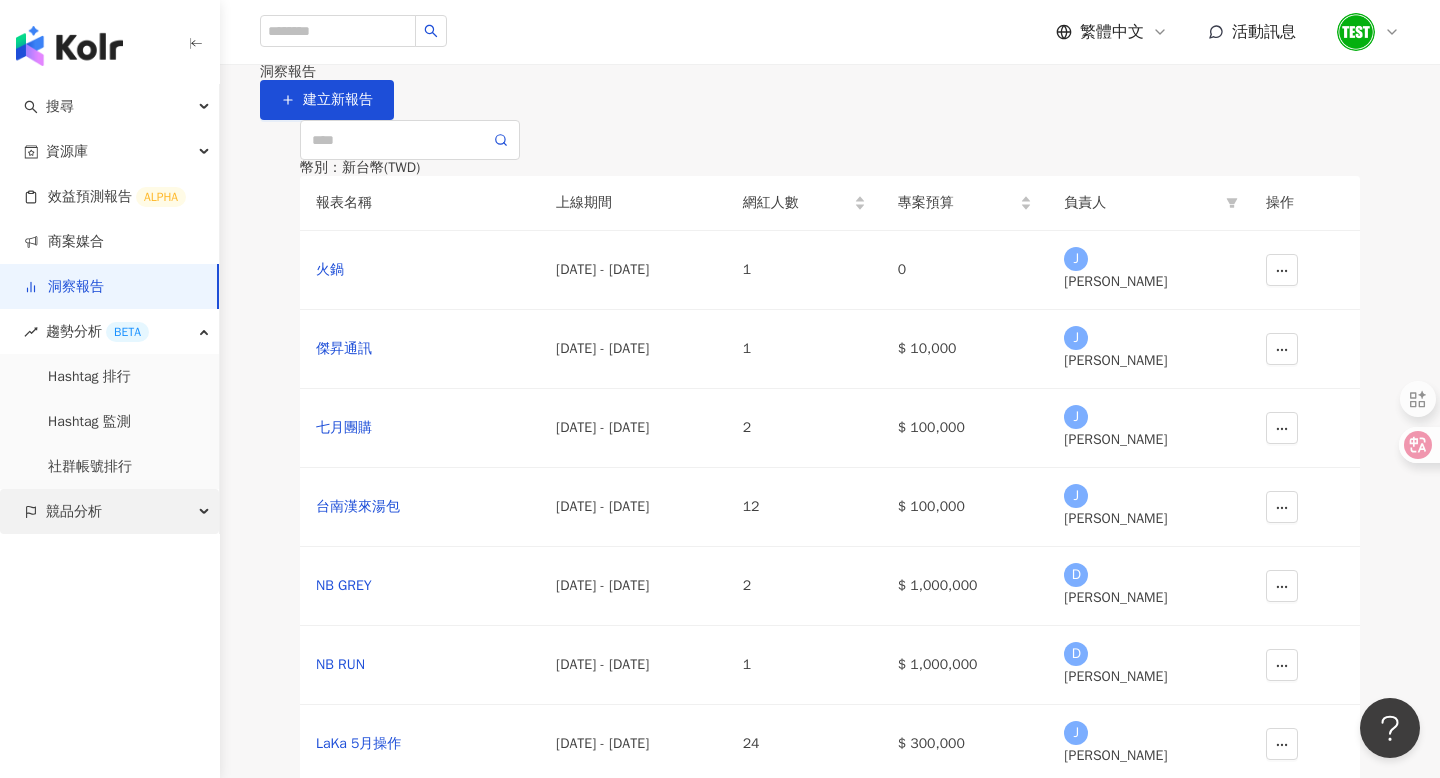 click on "競品分析" at bounding box center (109, 511) 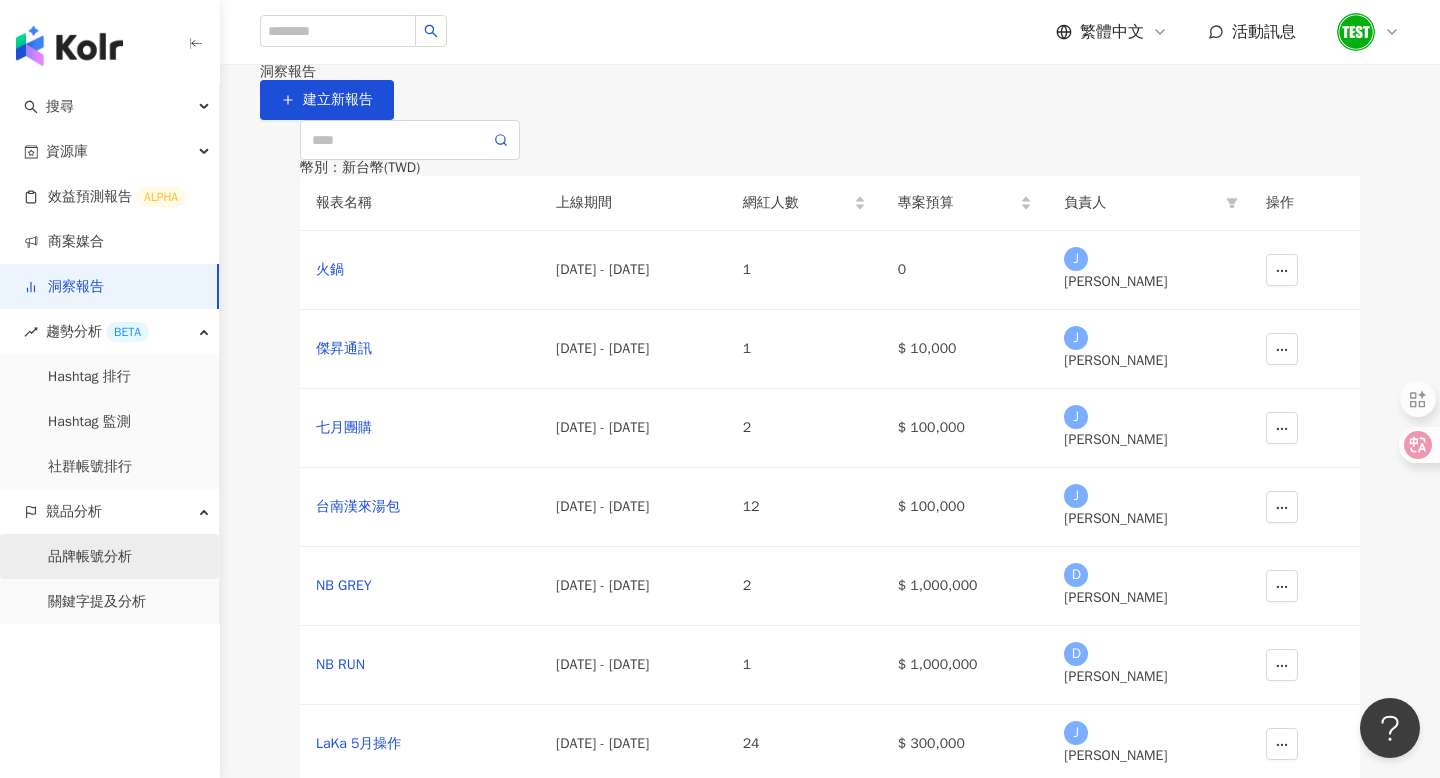 click on "品牌帳號分析" at bounding box center (90, 557) 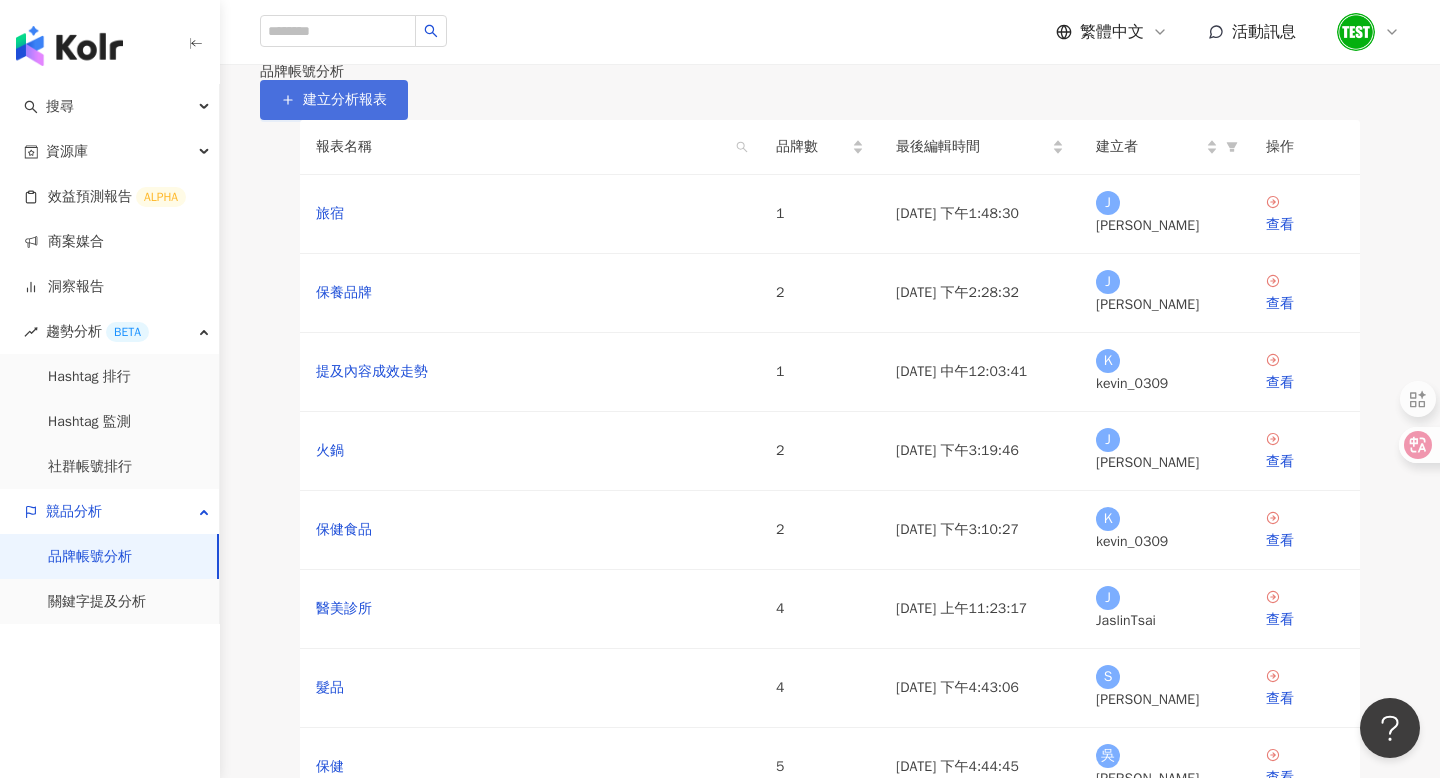 click on "建立分析報表" at bounding box center (334, 100) 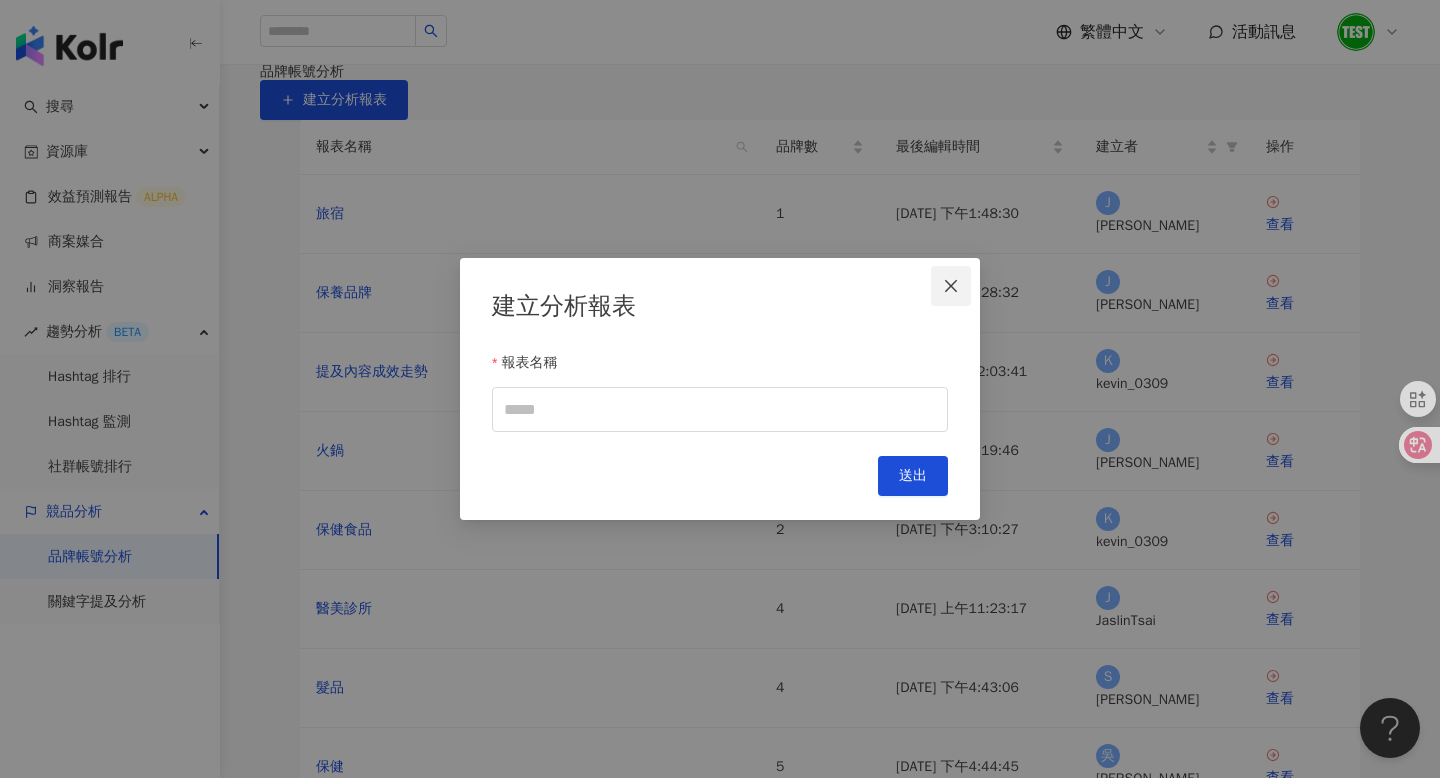 click 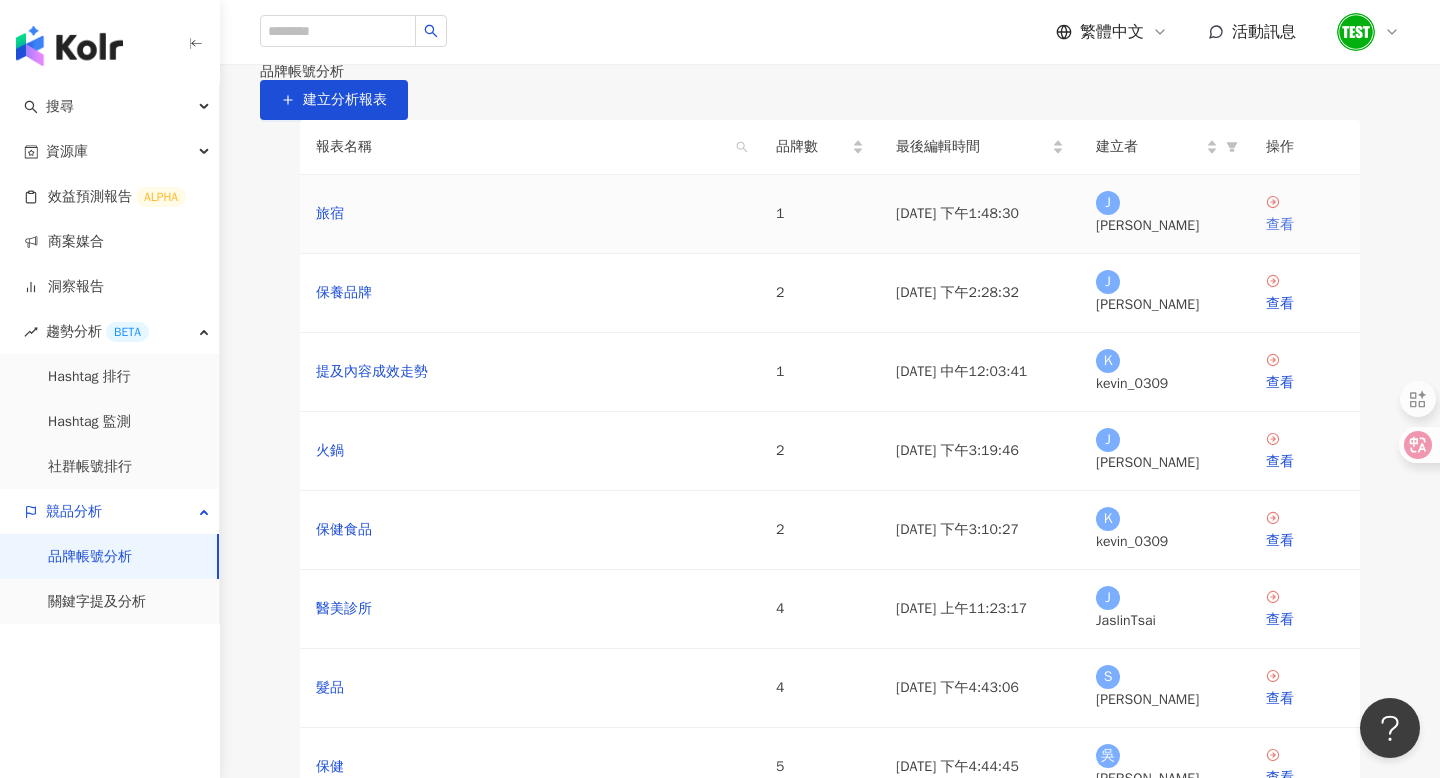 click on "查看" at bounding box center (1305, 225) 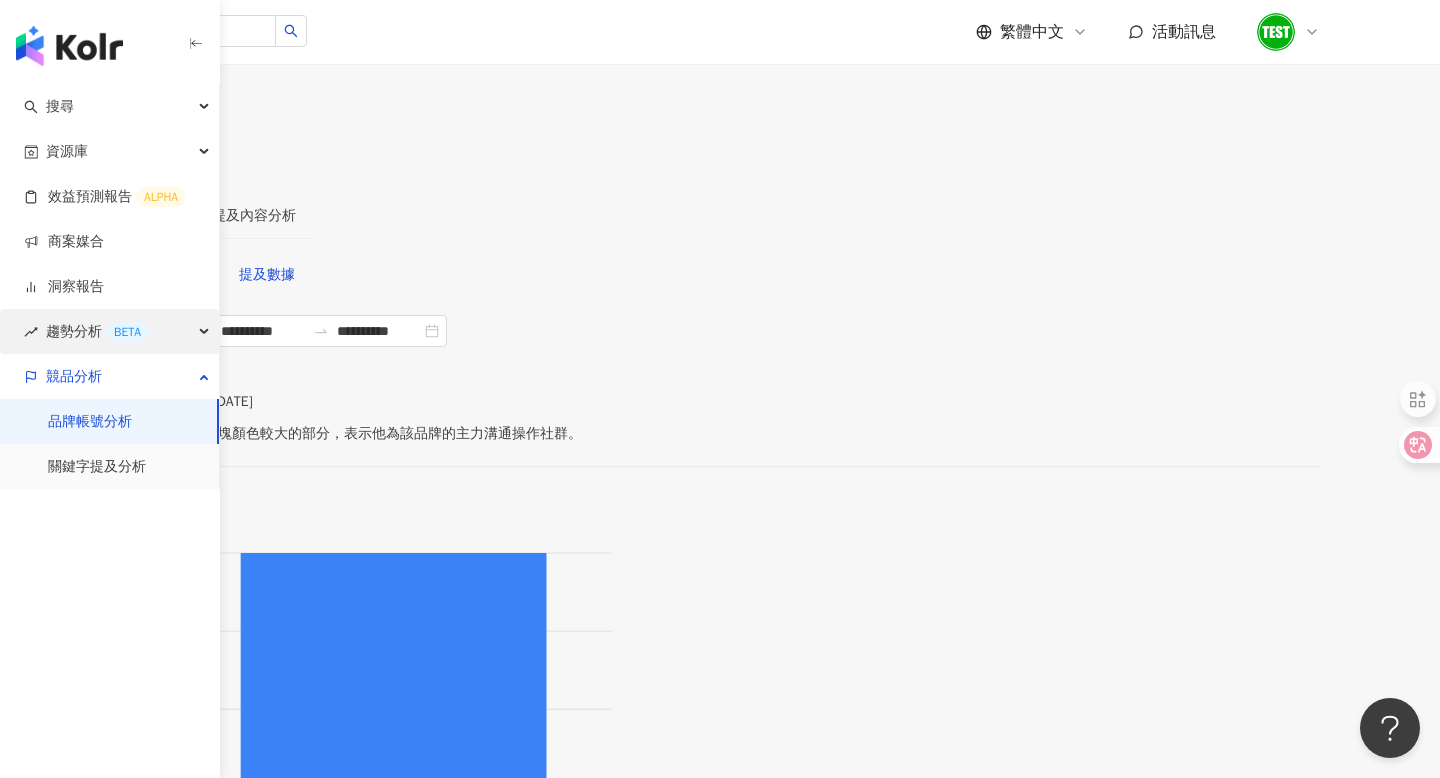 click on "趨勢分析 BETA" at bounding box center [97, 331] 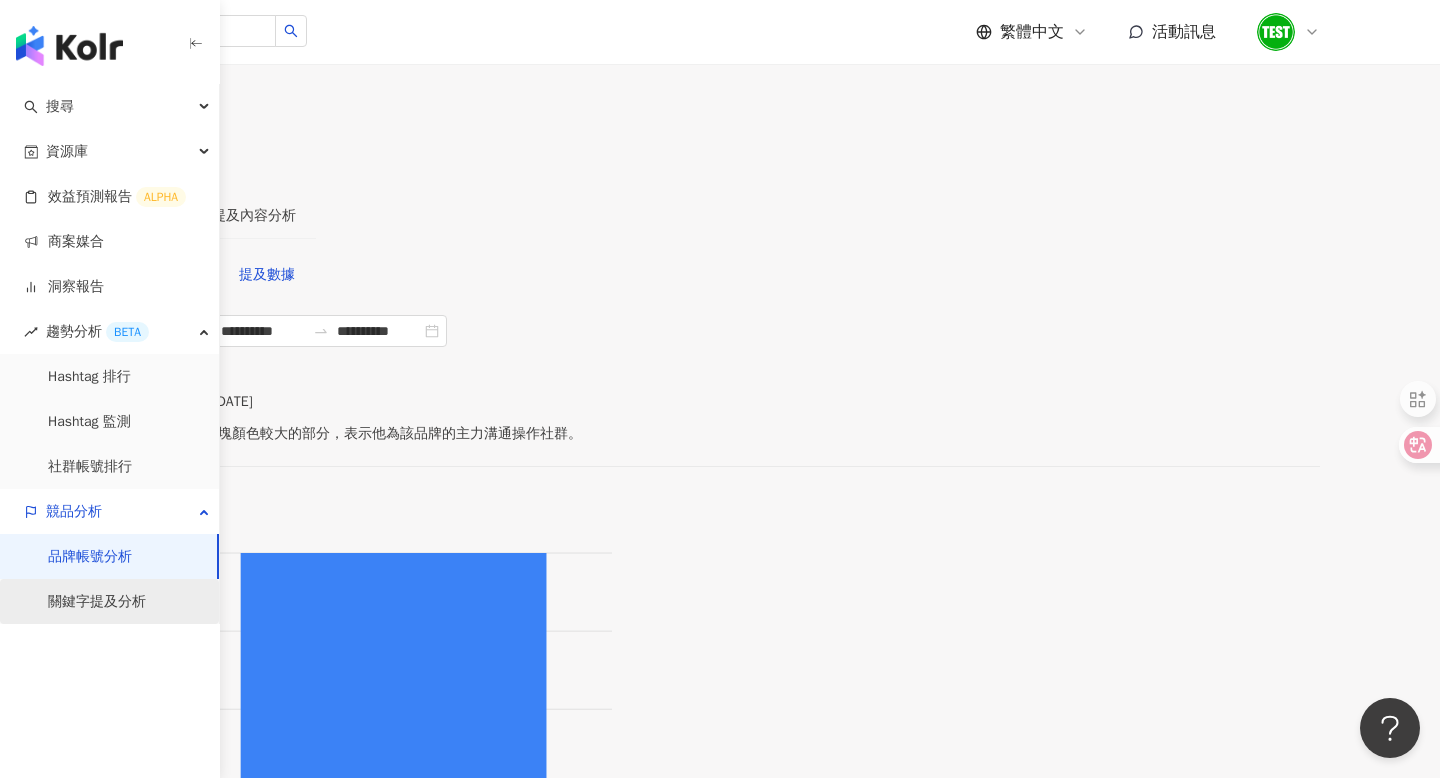 click on "關鍵字提及分析" at bounding box center (97, 602) 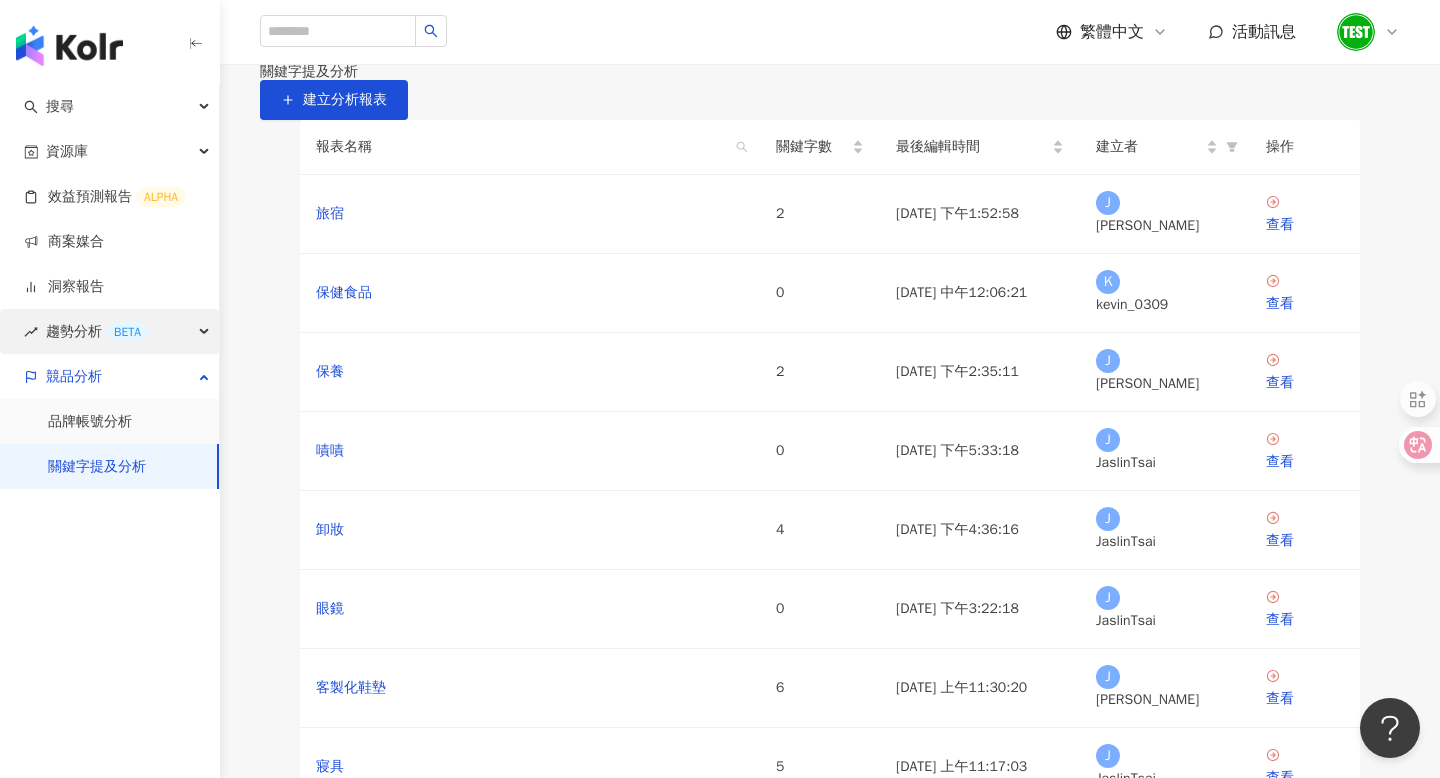 click on "趨勢分析 BETA" at bounding box center [109, 331] 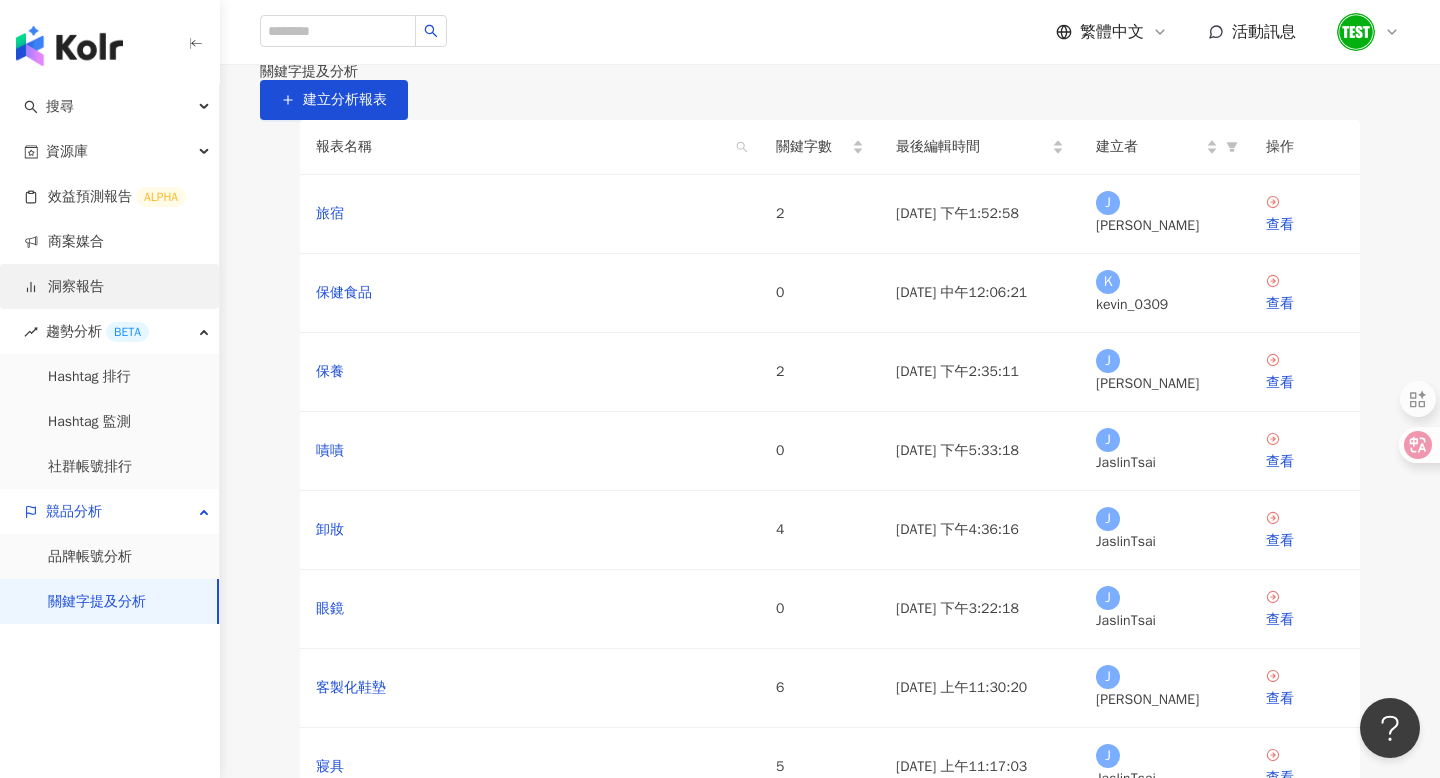 click on "洞察報告" at bounding box center (64, 287) 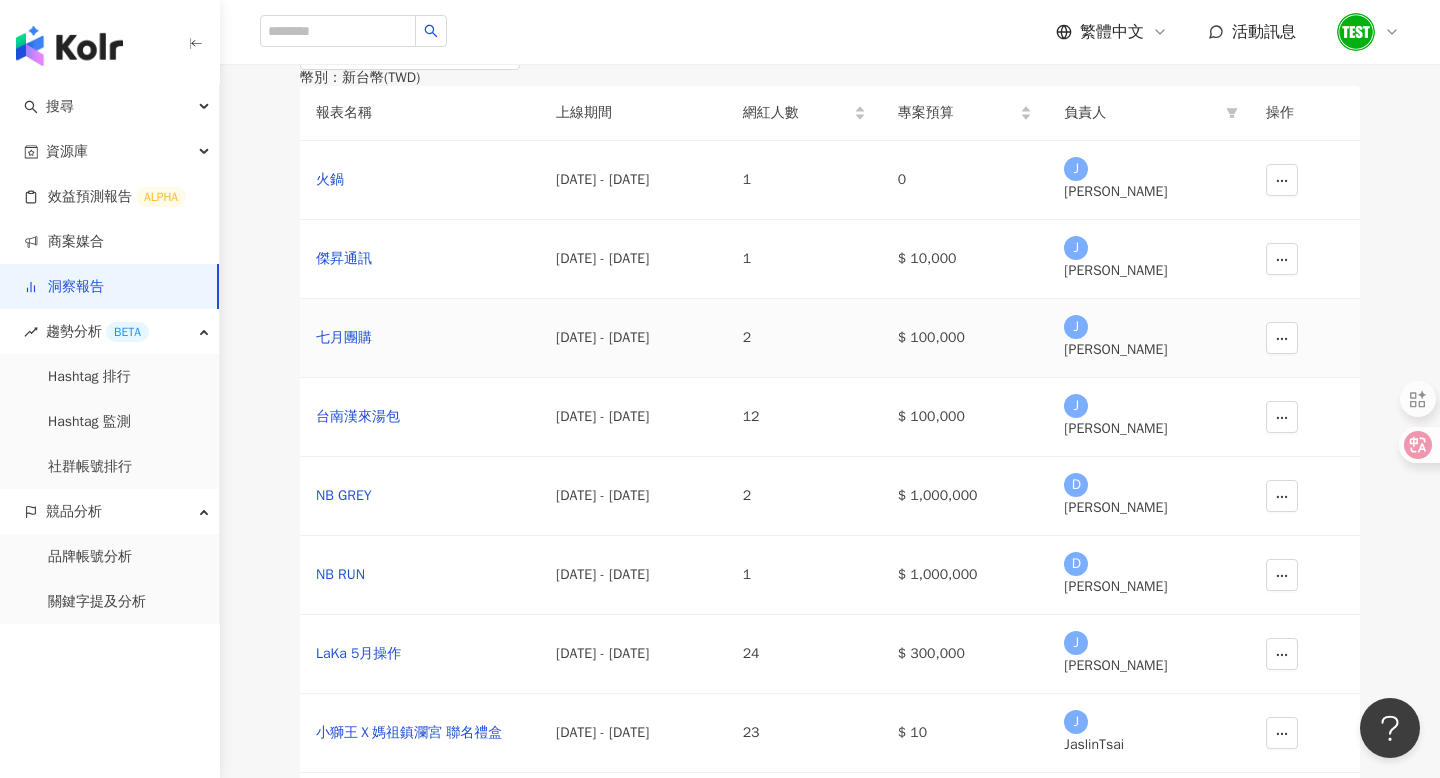 scroll, scrollTop: 91, scrollLeft: 0, axis: vertical 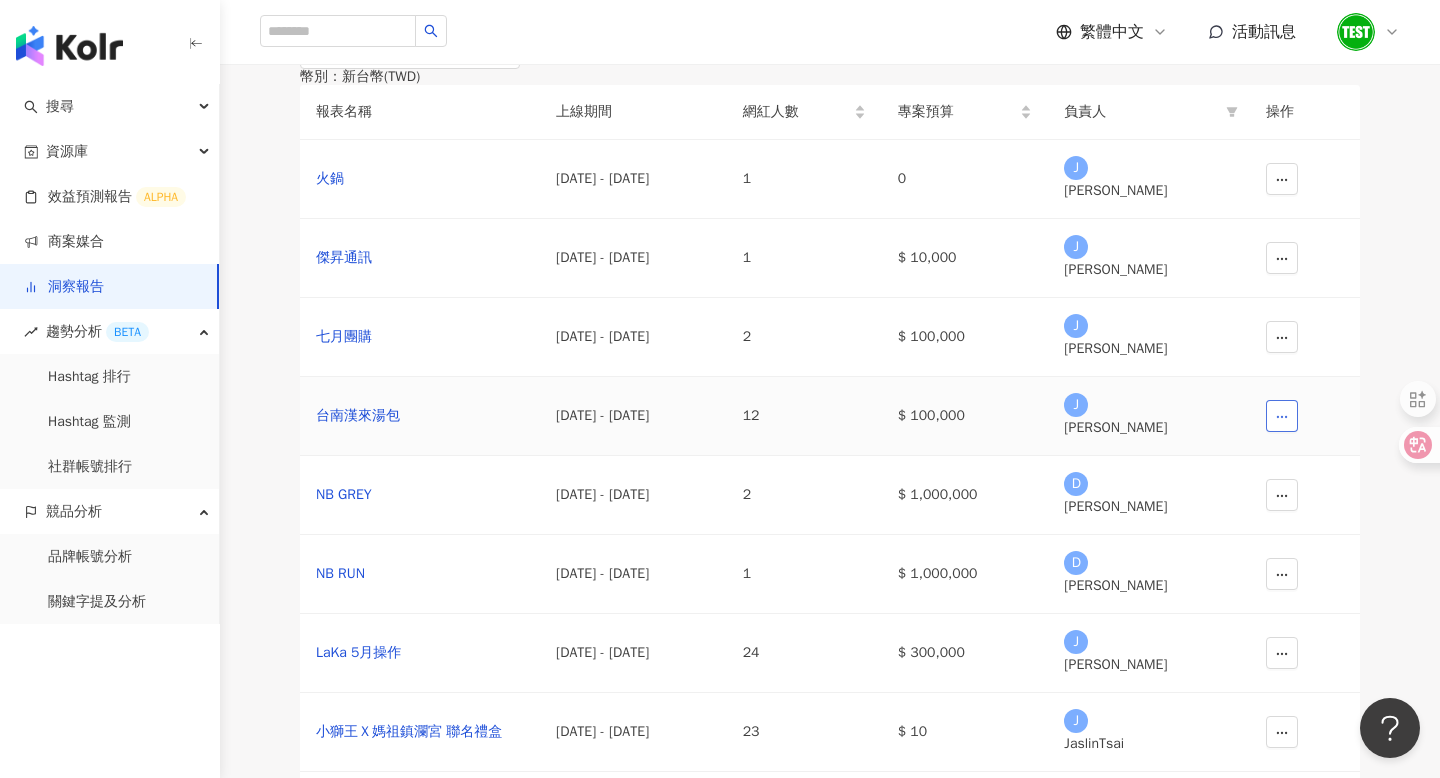 click at bounding box center (1282, 416) 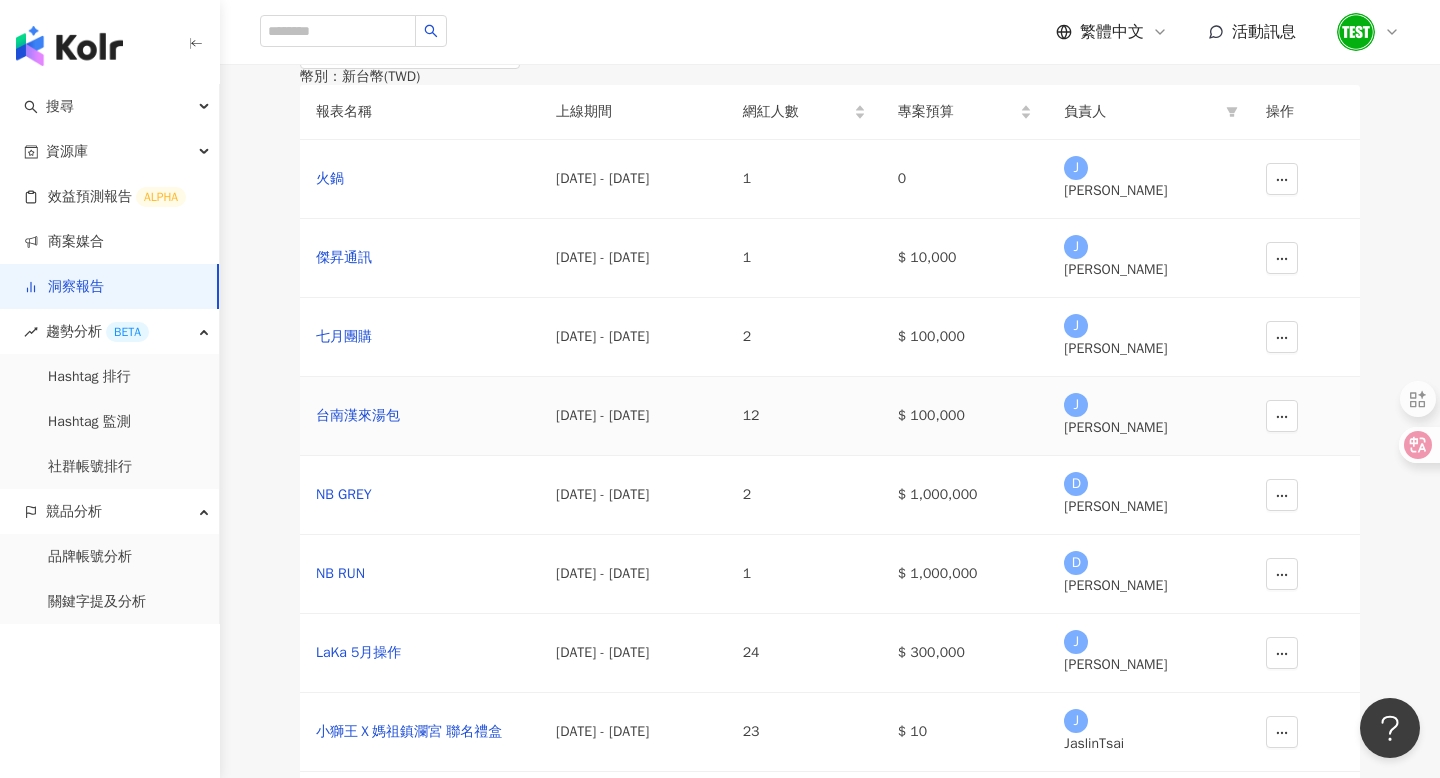 click on "$   100,000" at bounding box center (965, 416) 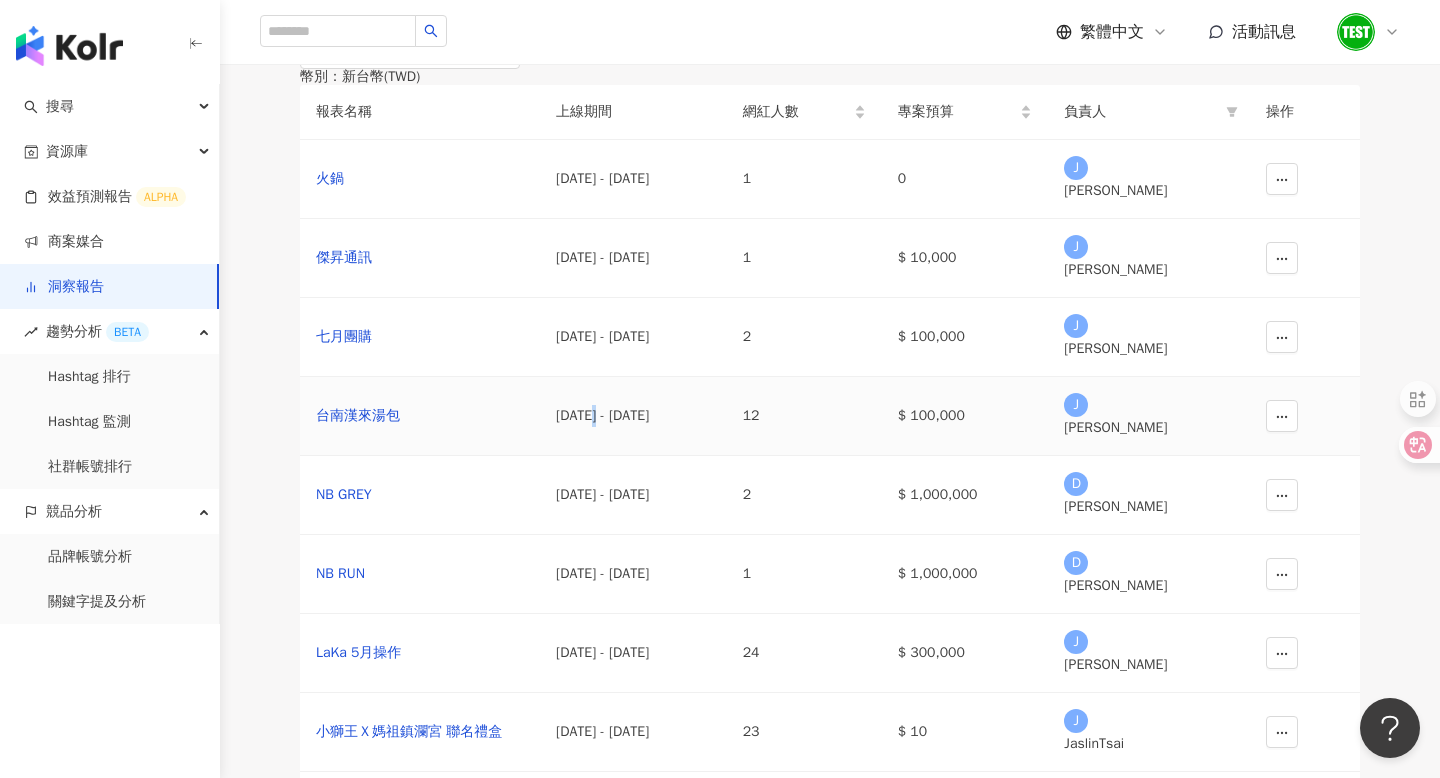 click on "[DATE] - [DATE]" at bounding box center [633, 416] 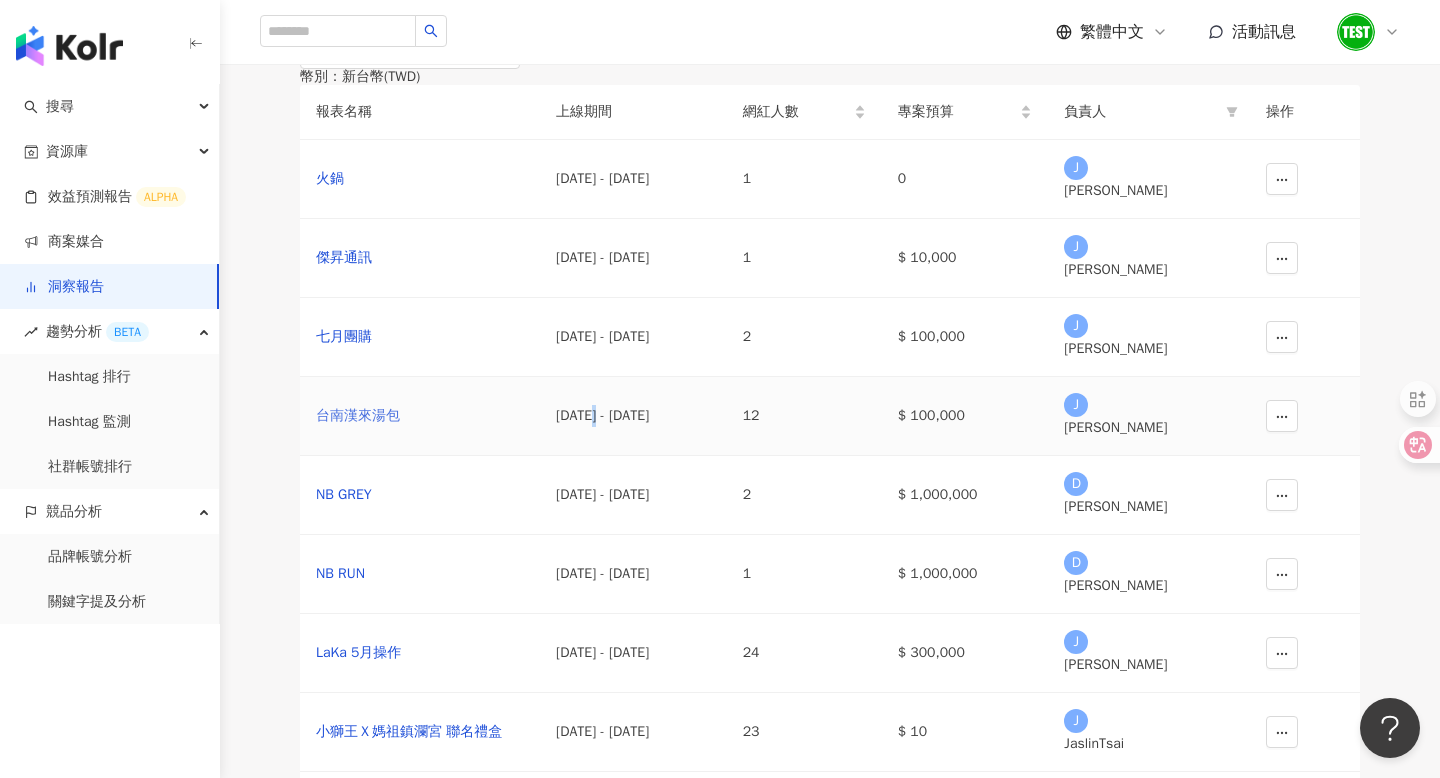 click on "台南漢來湯包" at bounding box center (420, 416) 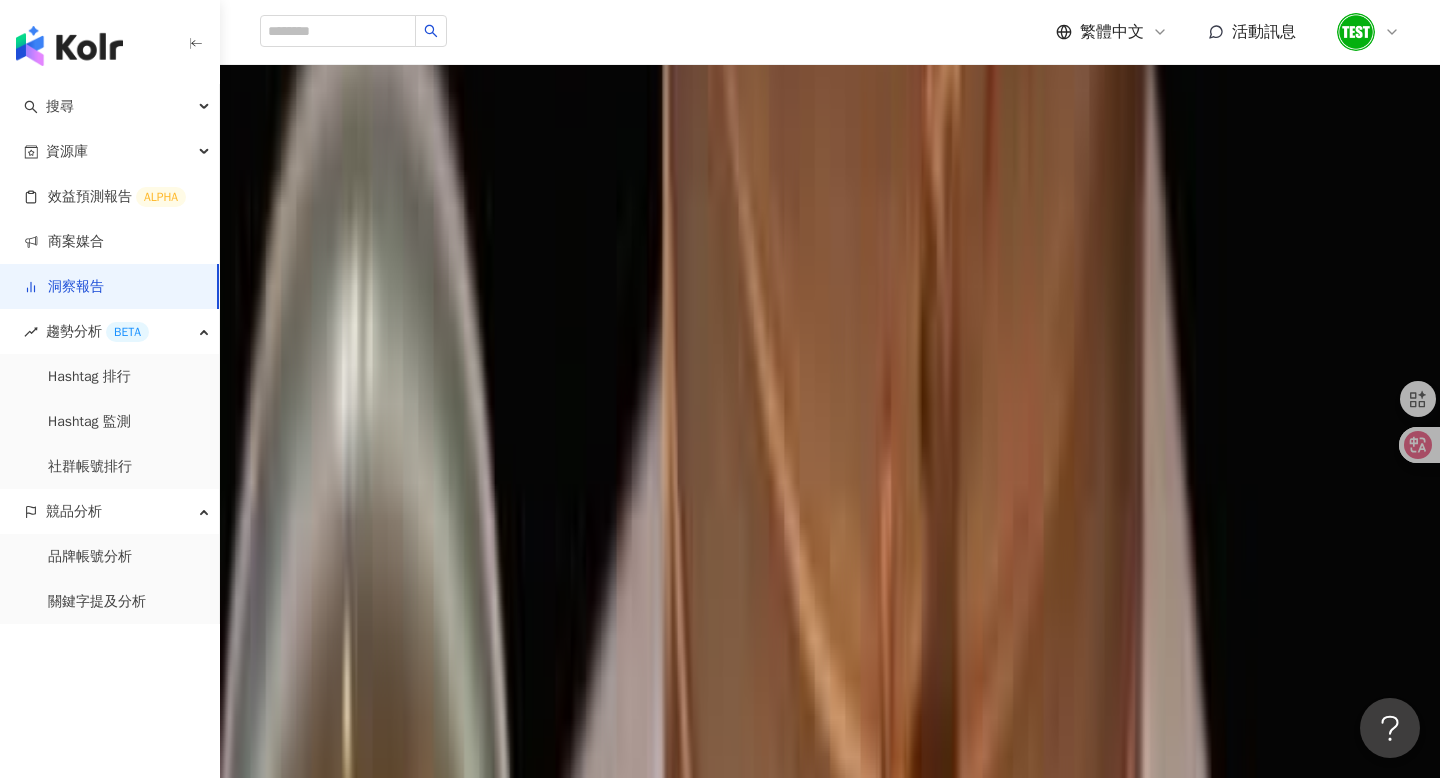 scroll, scrollTop: 3434, scrollLeft: 0, axis: vertical 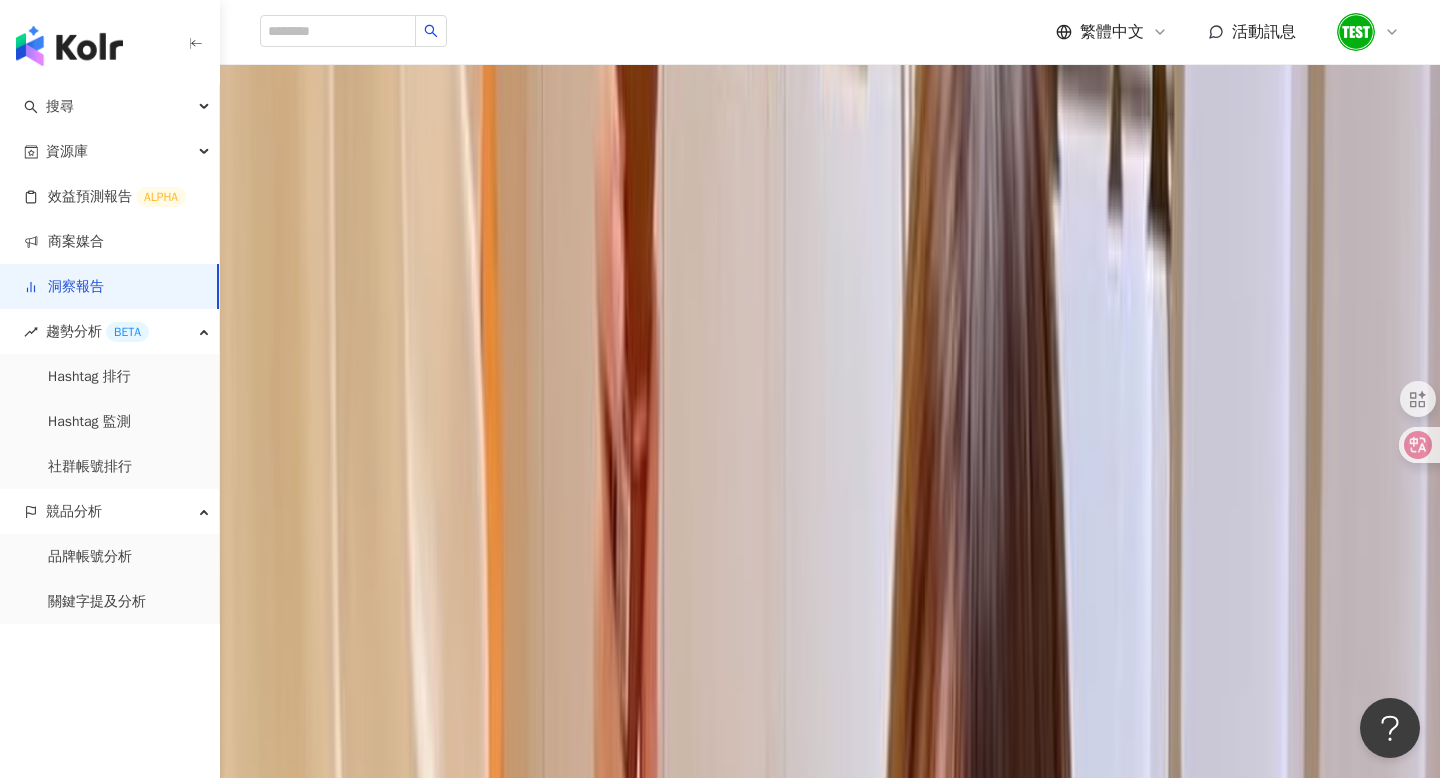 click on "繁體中文" at bounding box center [1112, 32] 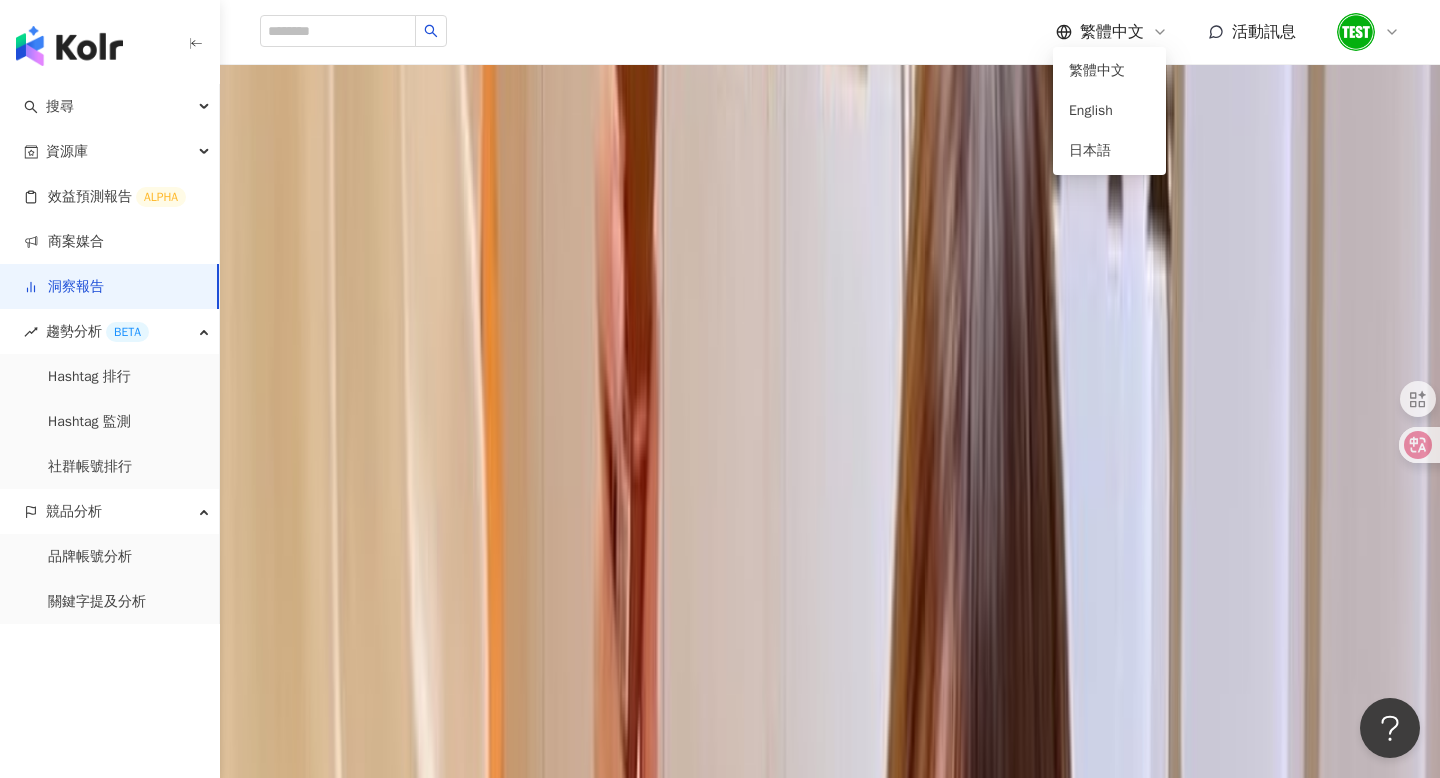 click on "留言分析   Instagram 貼文類型  ( 1 / 1 ) KOL  ( 12 / 12 )" at bounding box center (830, 9436) 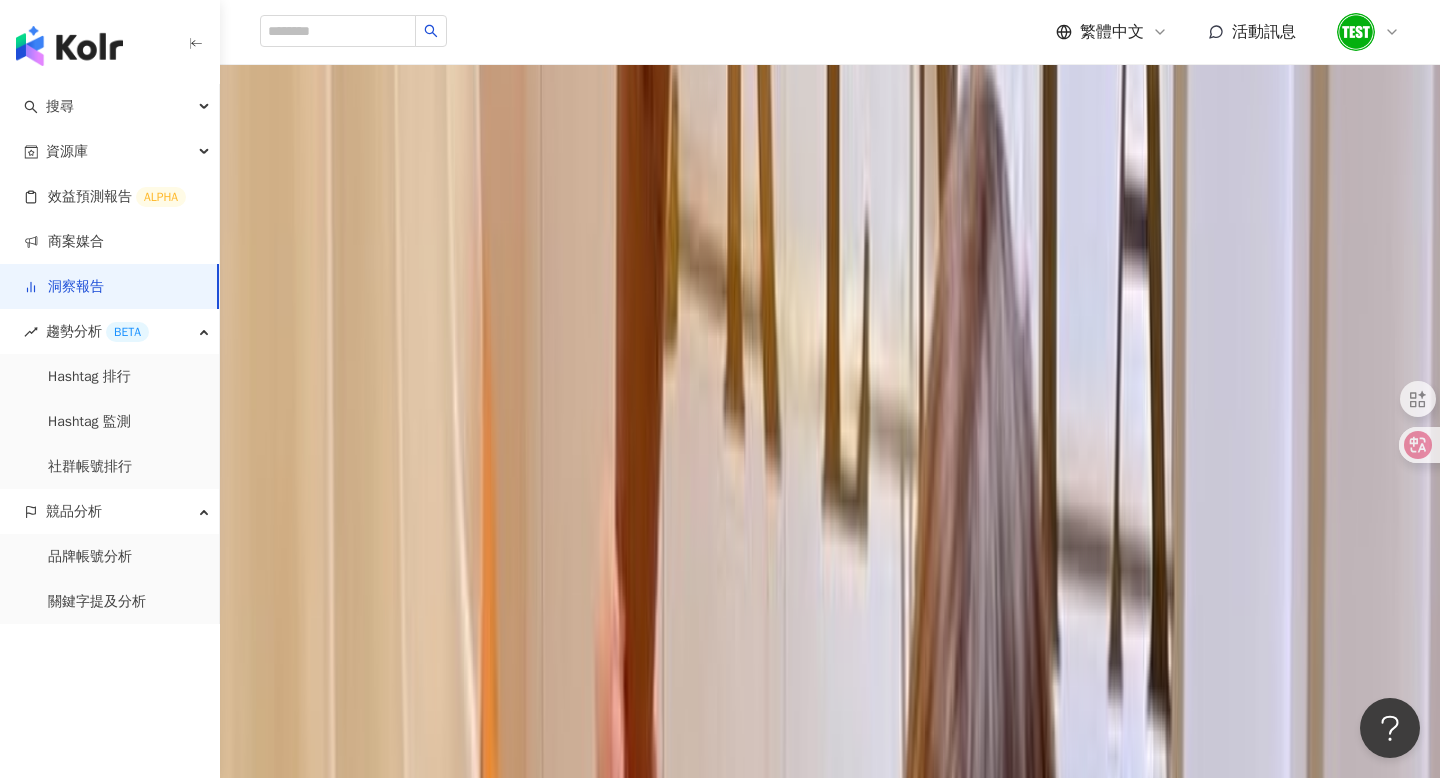 scroll, scrollTop: 2595, scrollLeft: 0, axis: vertical 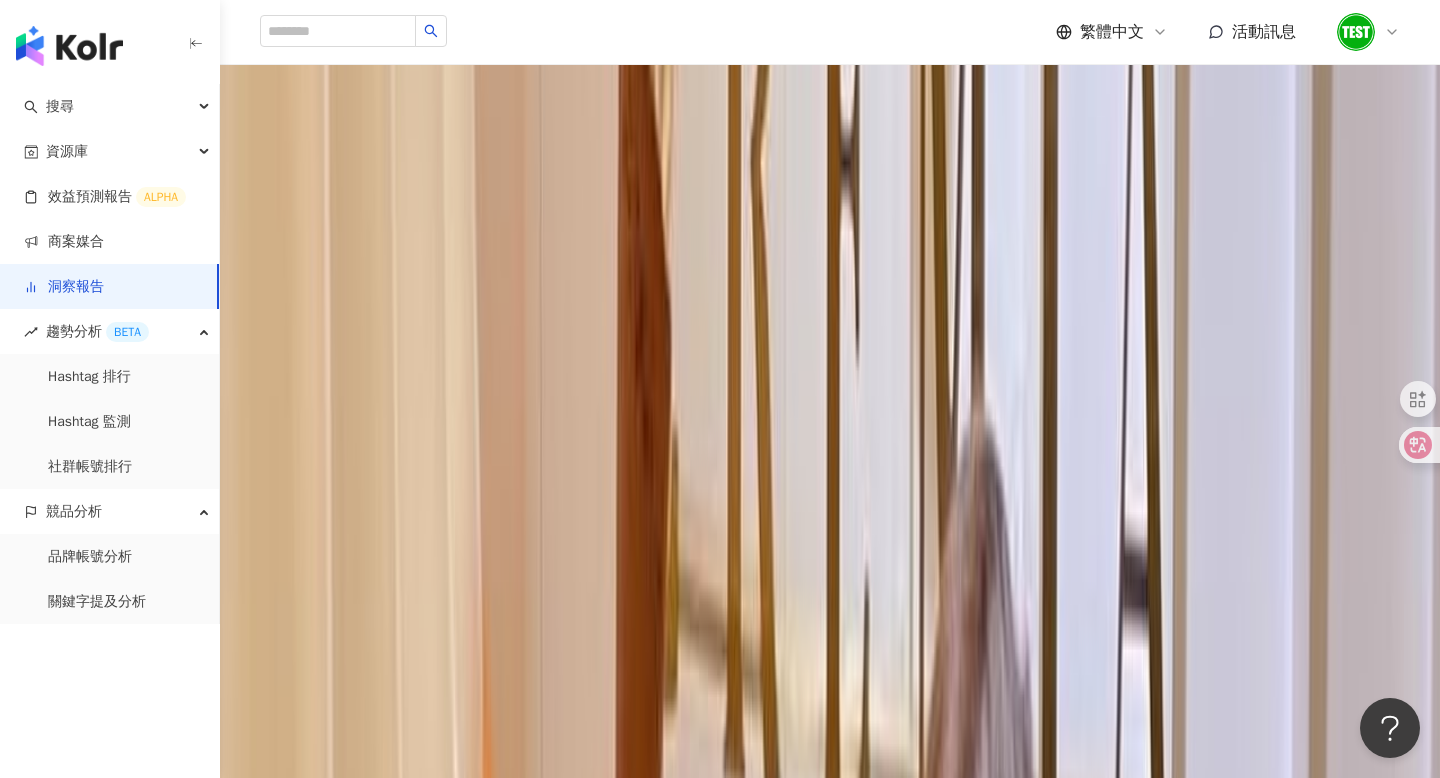 click at bounding box center [69, 46] 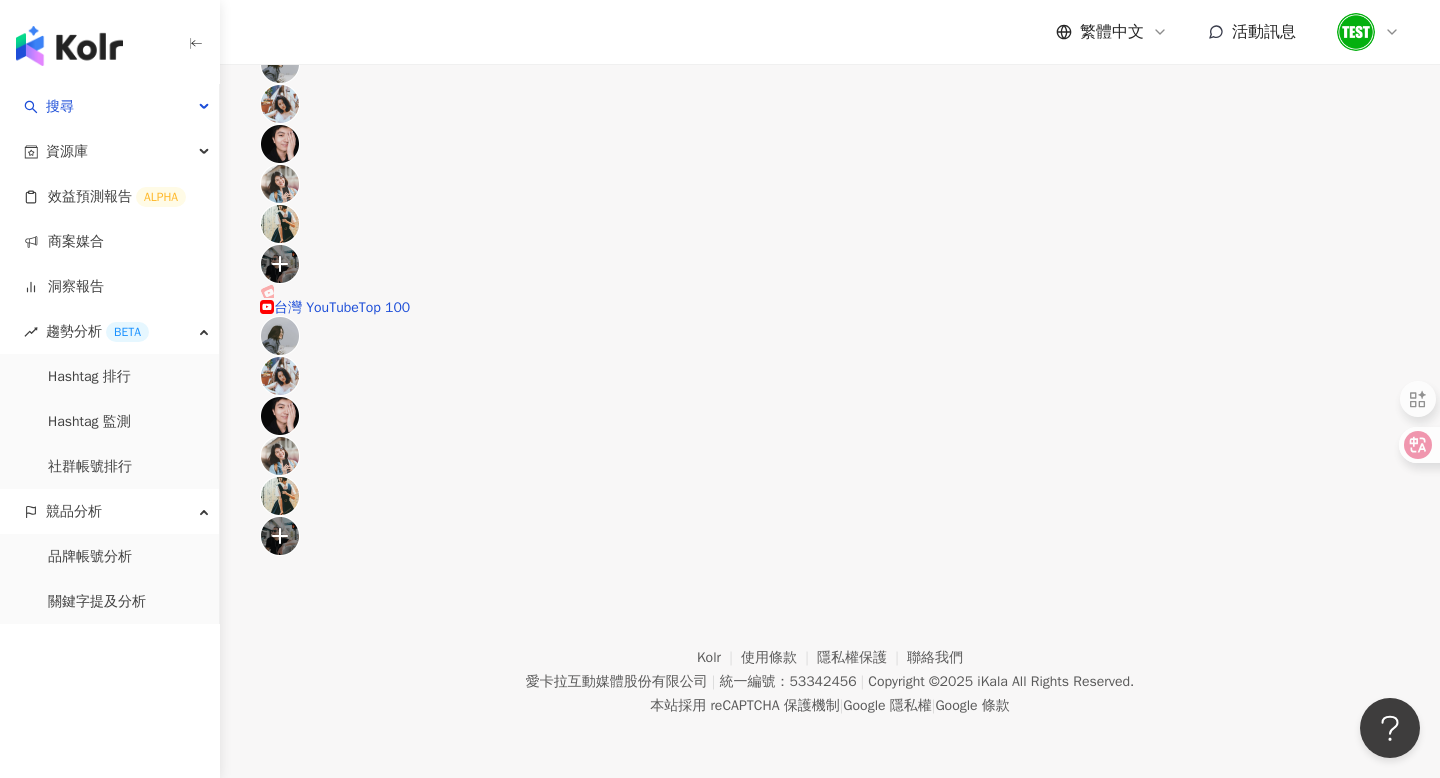 scroll, scrollTop: 0, scrollLeft: 0, axis: both 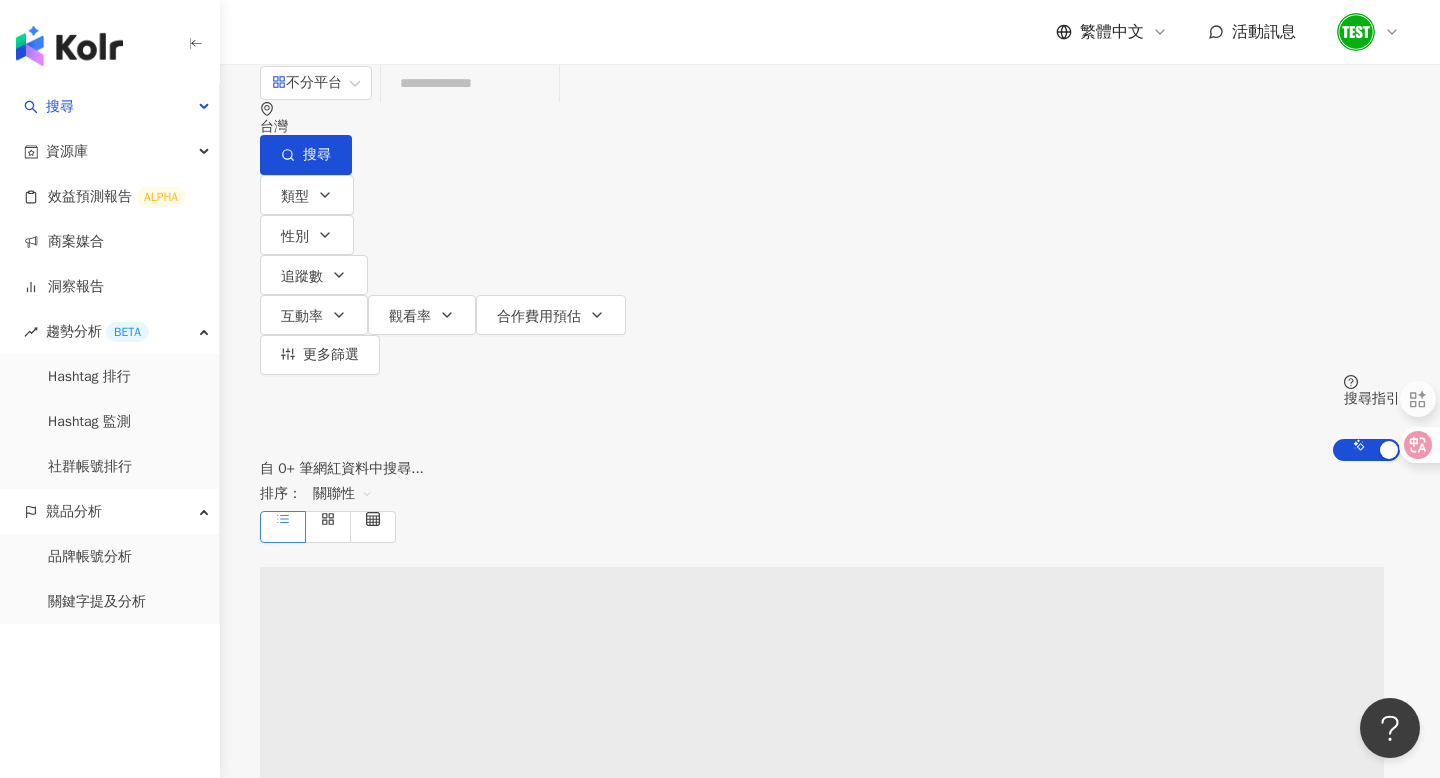click at bounding box center (470, 83) 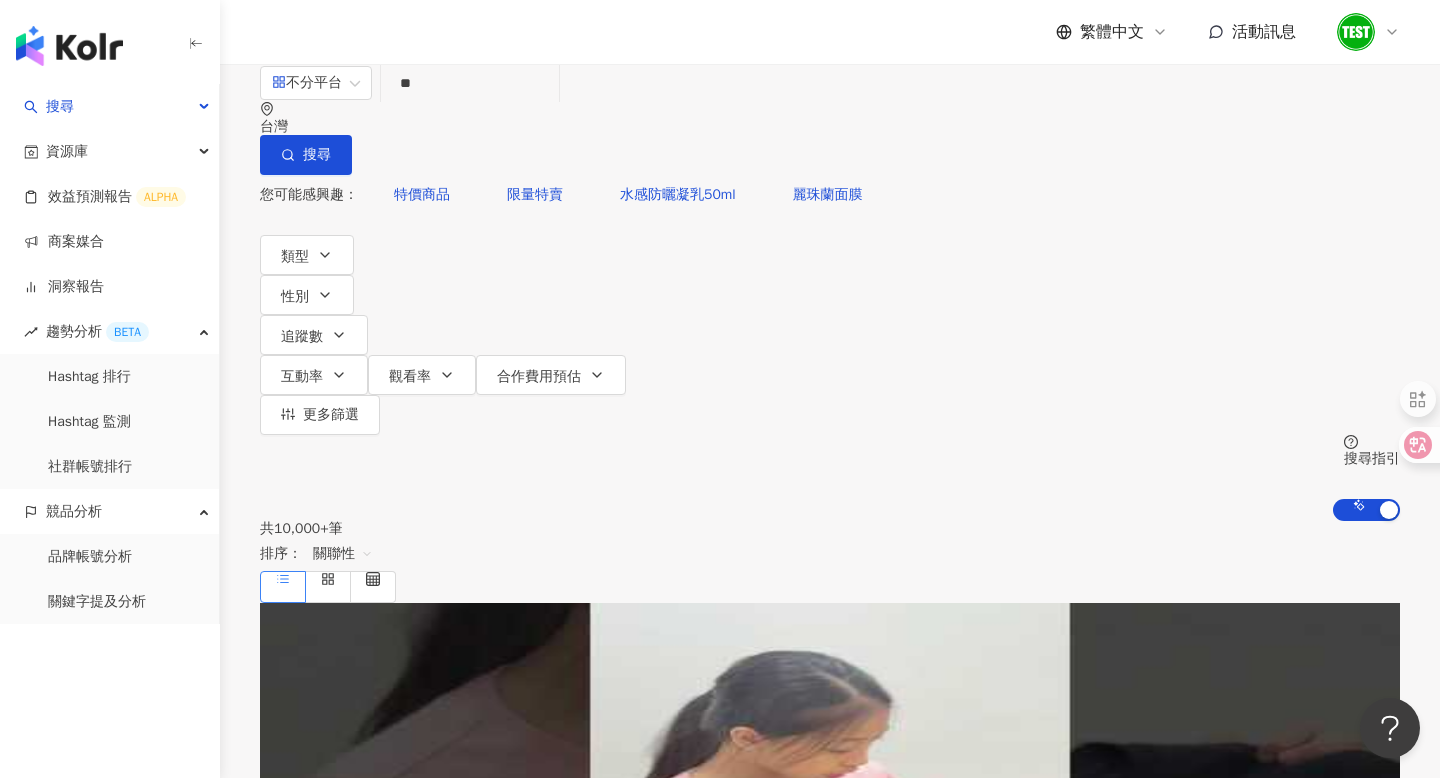 type on "*" 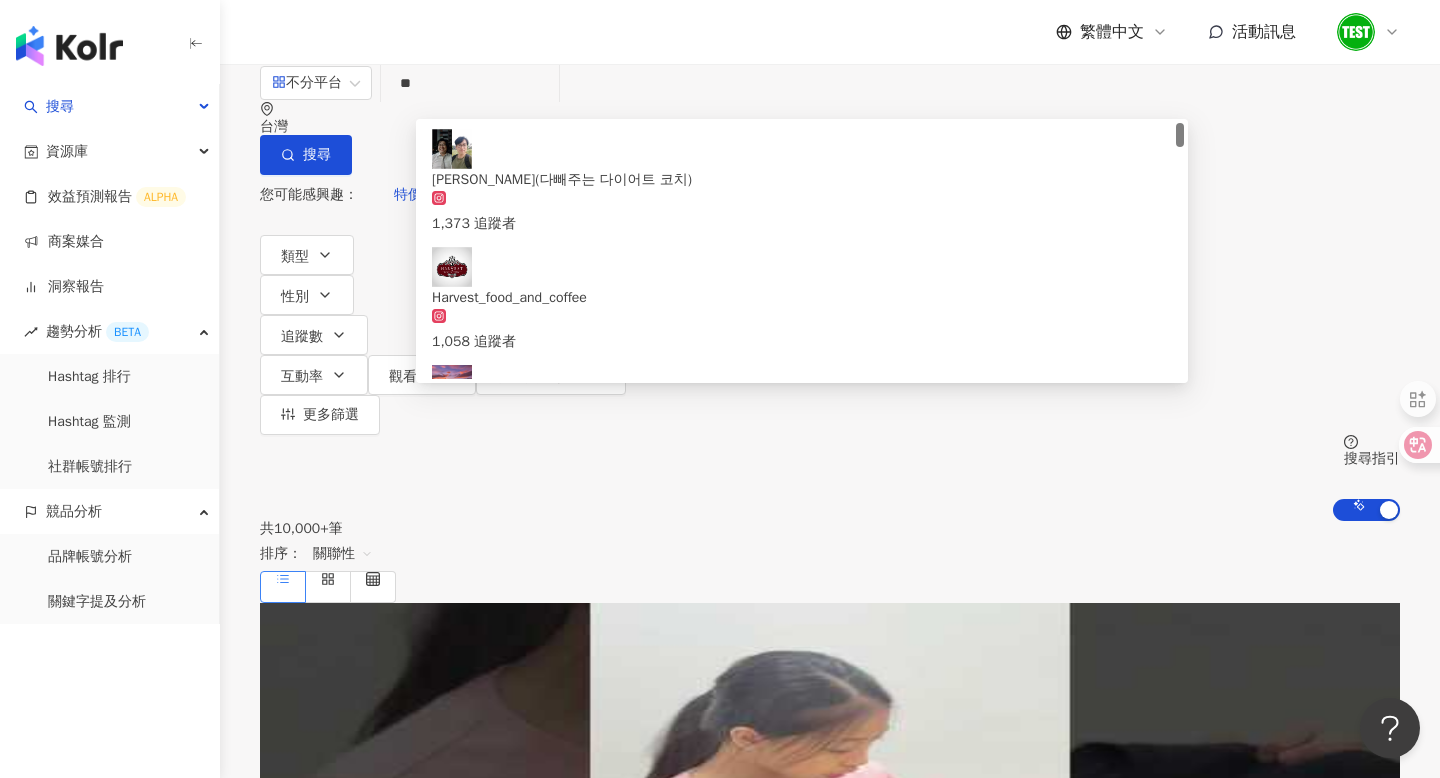 type on "*" 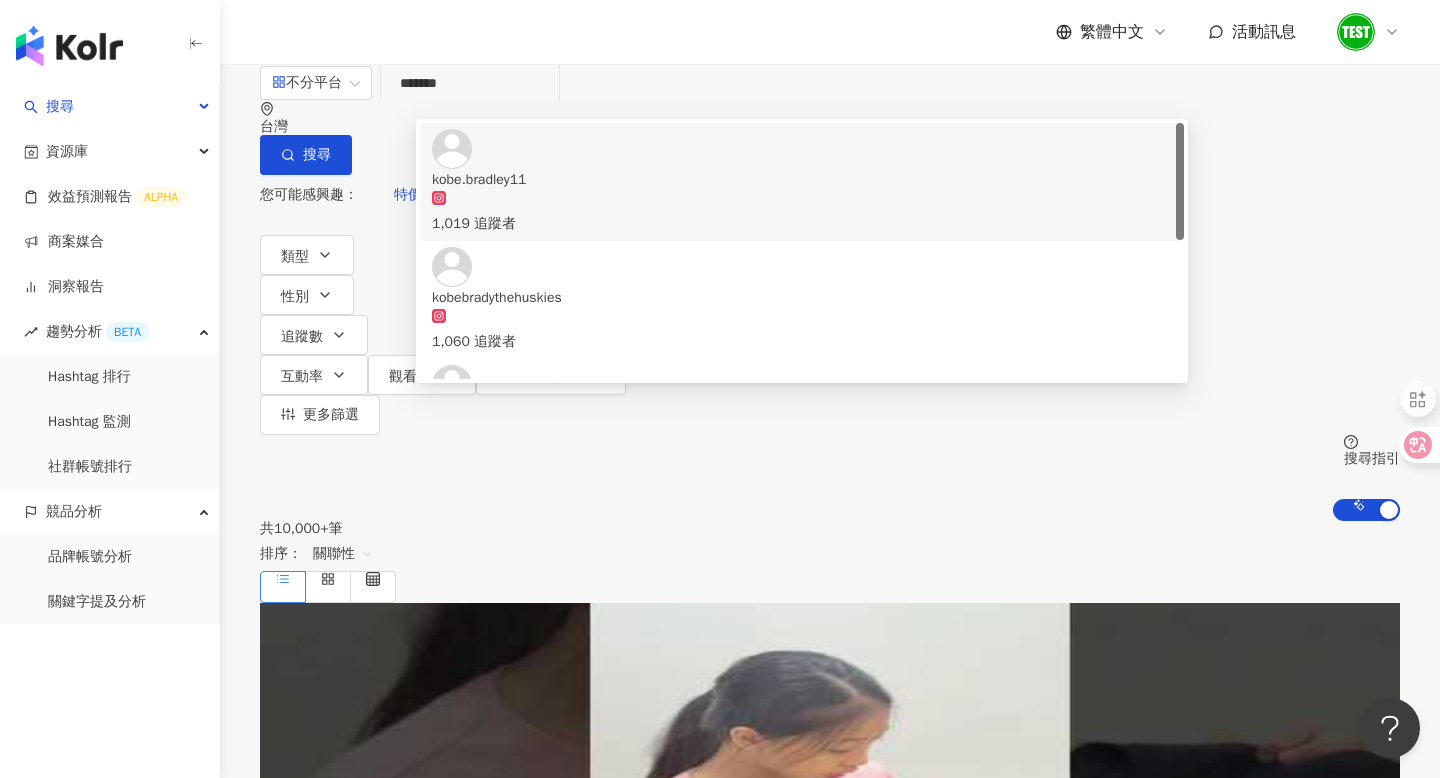 click on "*******" at bounding box center (470, 83) 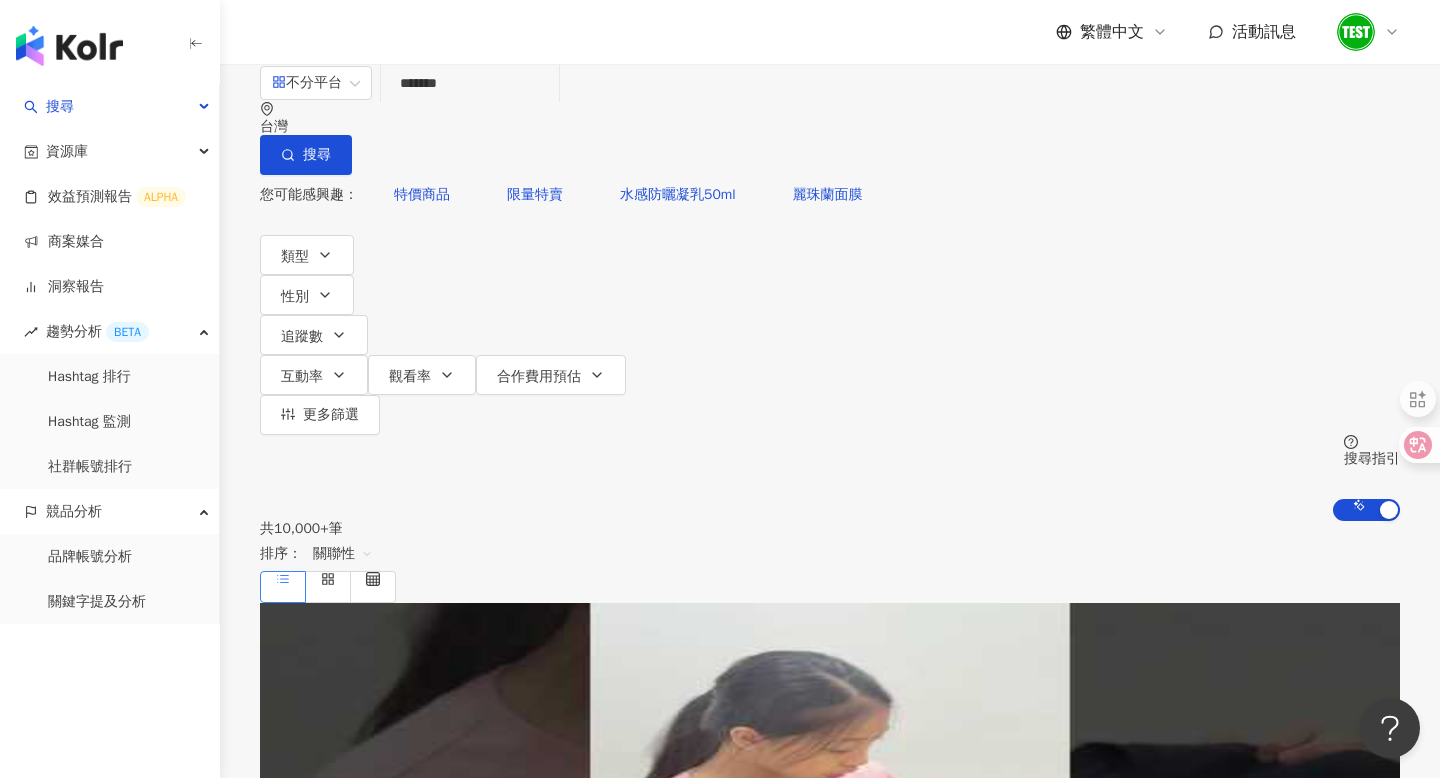 click on "搜尋指引" at bounding box center (1372, 459) 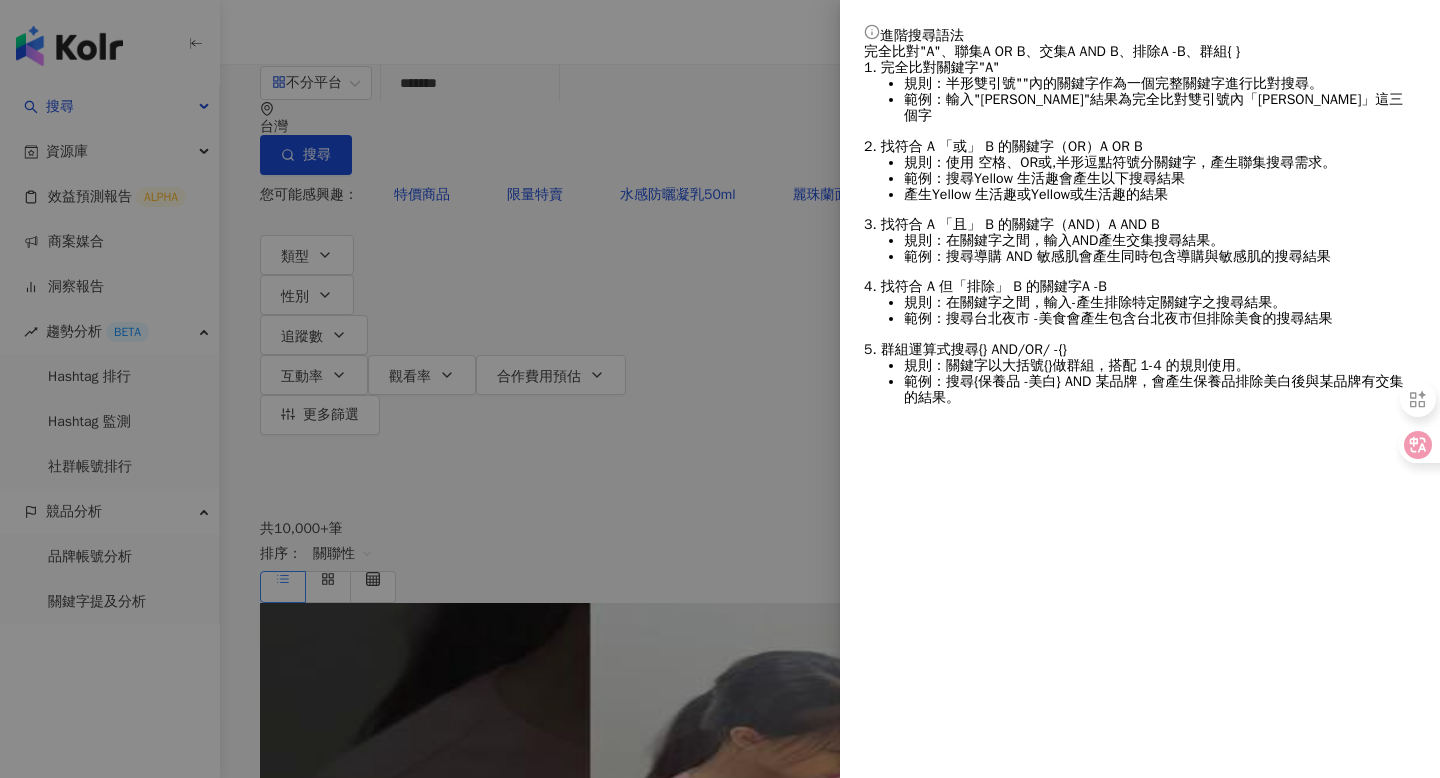 click at bounding box center (720, 389) 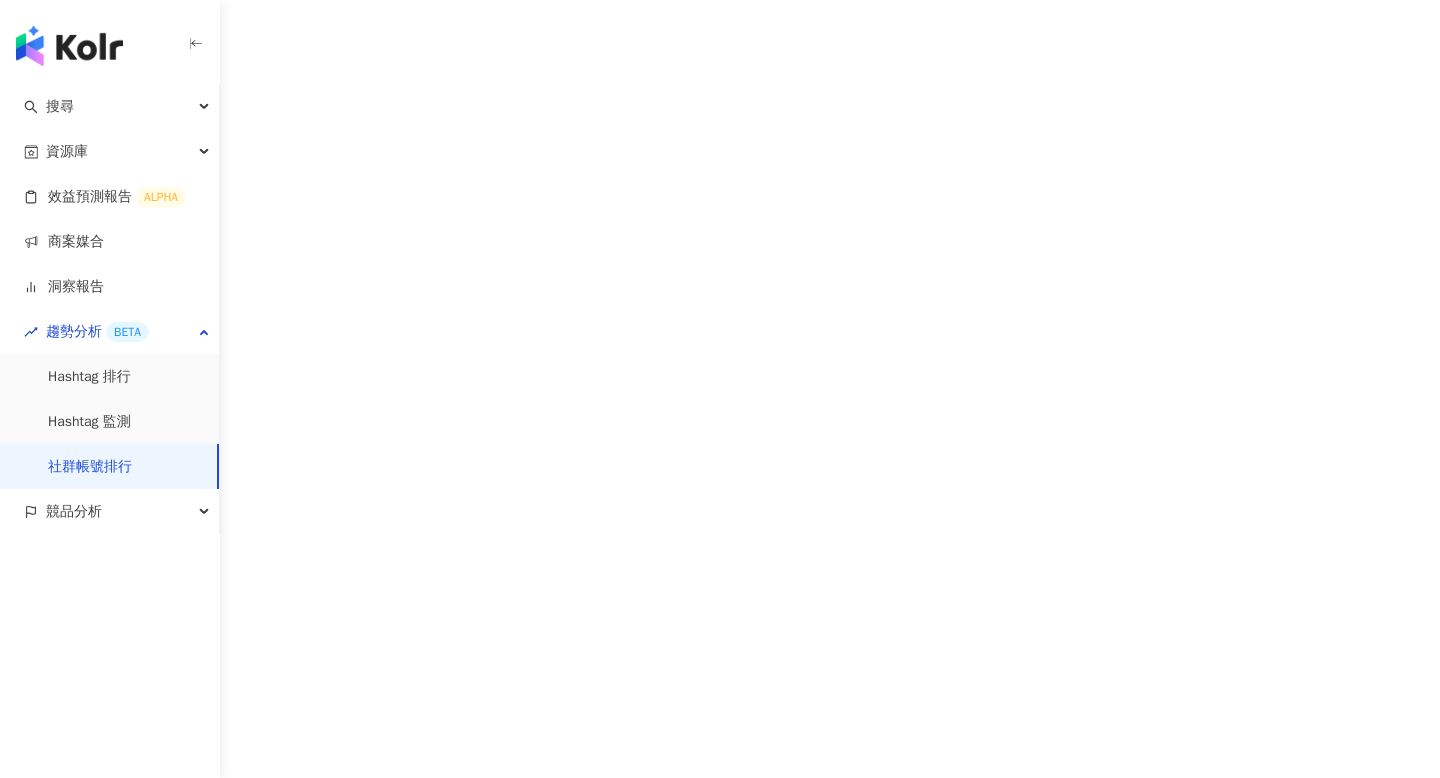 scroll, scrollTop: 0, scrollLeft: 0, axis: both 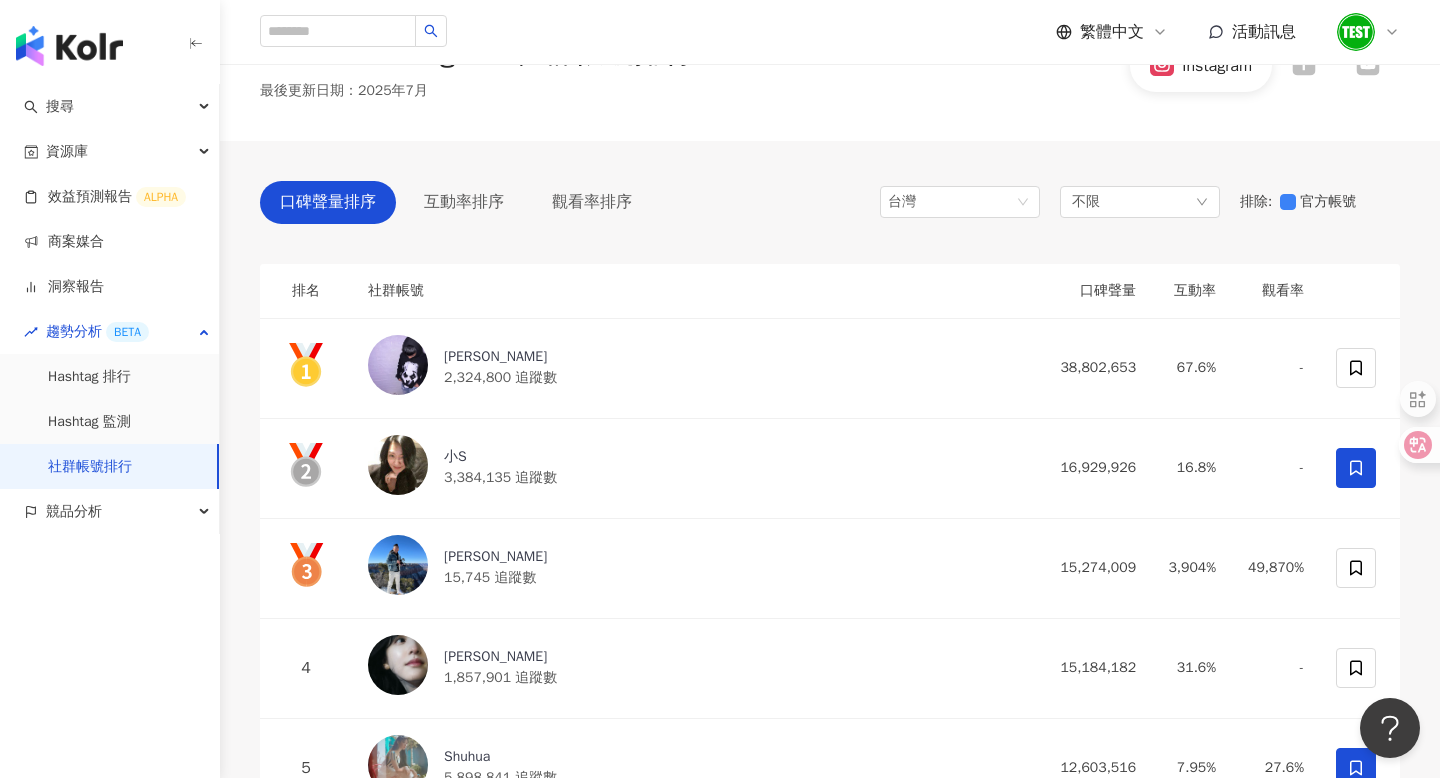 click on "口碑聲量" at bounding box center [1092, 291] 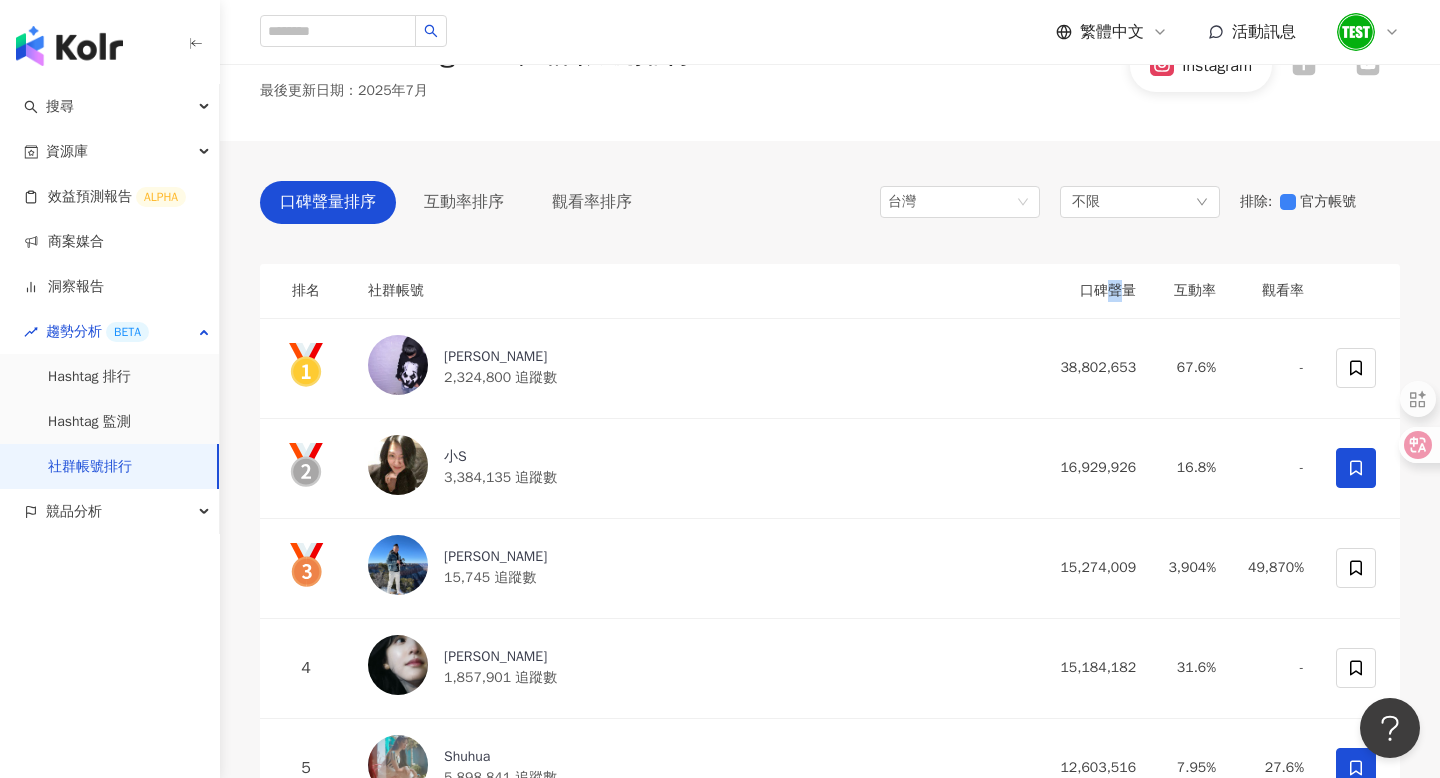 click on "口碑聲量" at bounding box center [1092, 291] 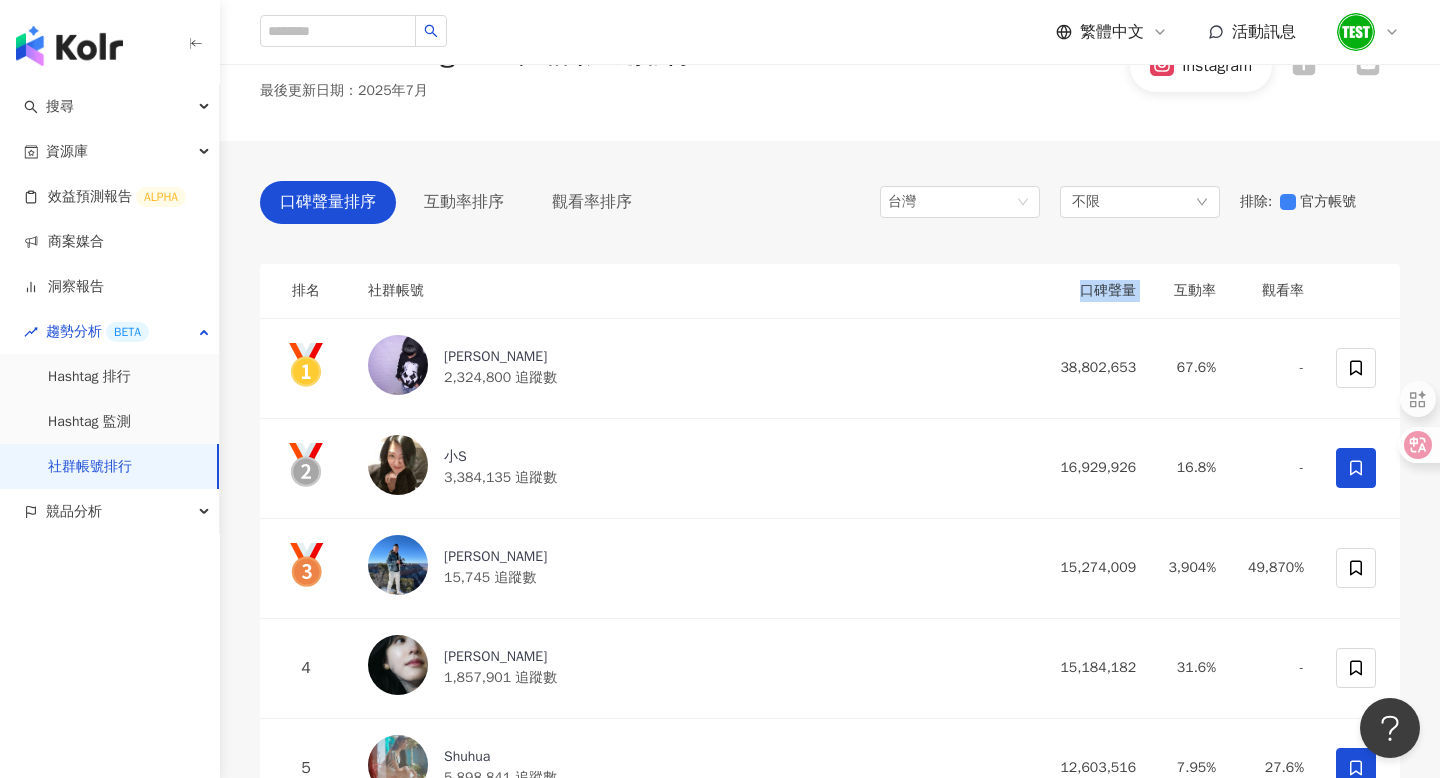 click on "口碑聲量" at bounding box center [1092, 291] 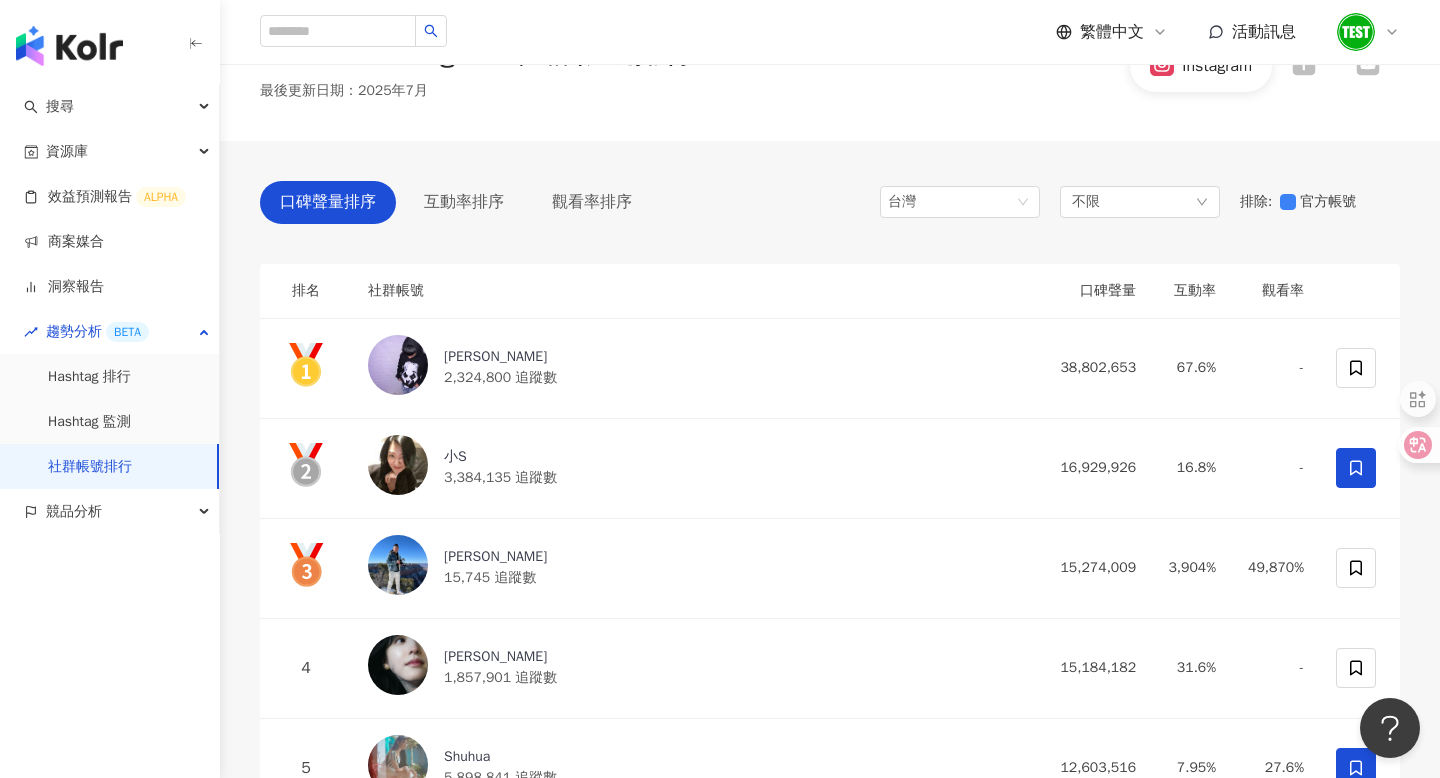 click on "口碑聲量" at bounding box center [1092, 291] 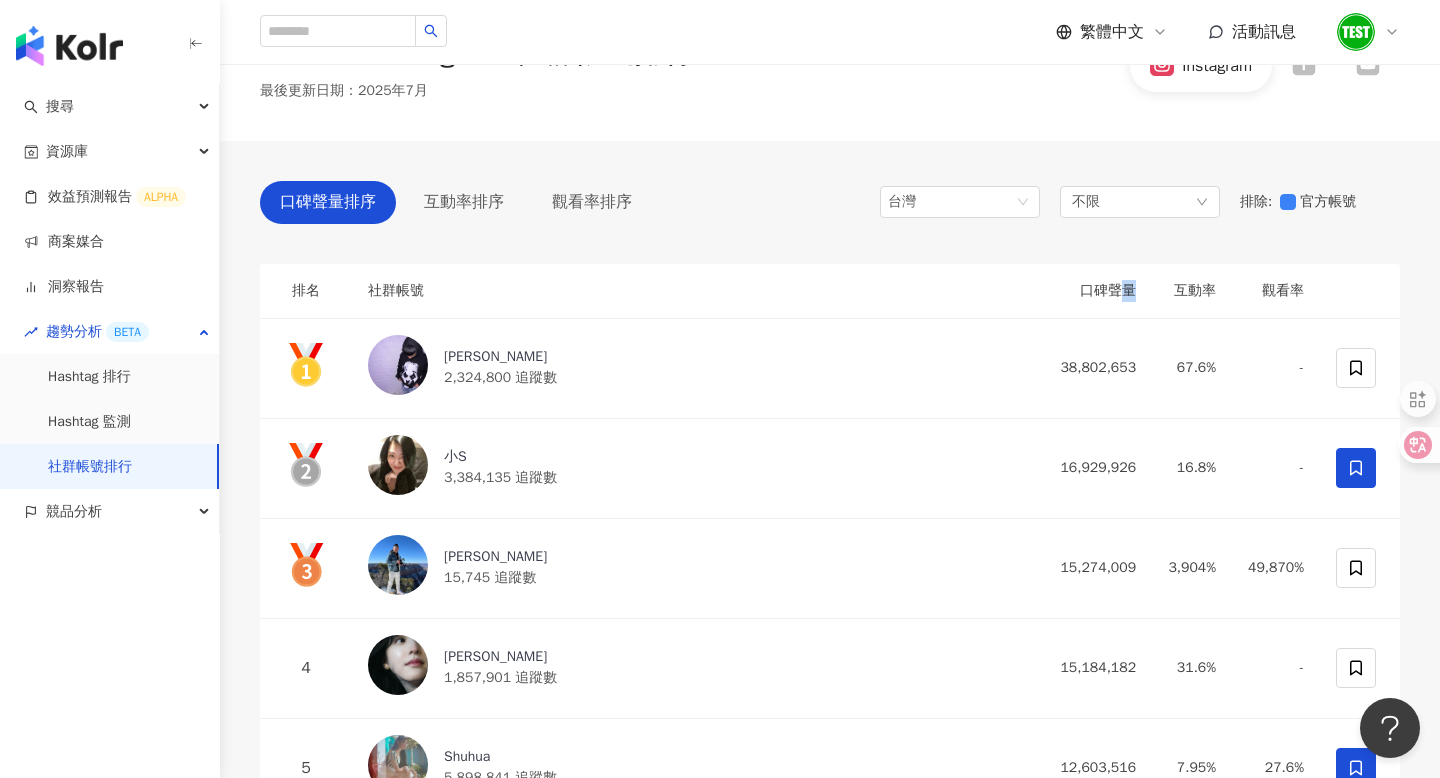click on "口碑聲量" at bounding box center (1092, 291) 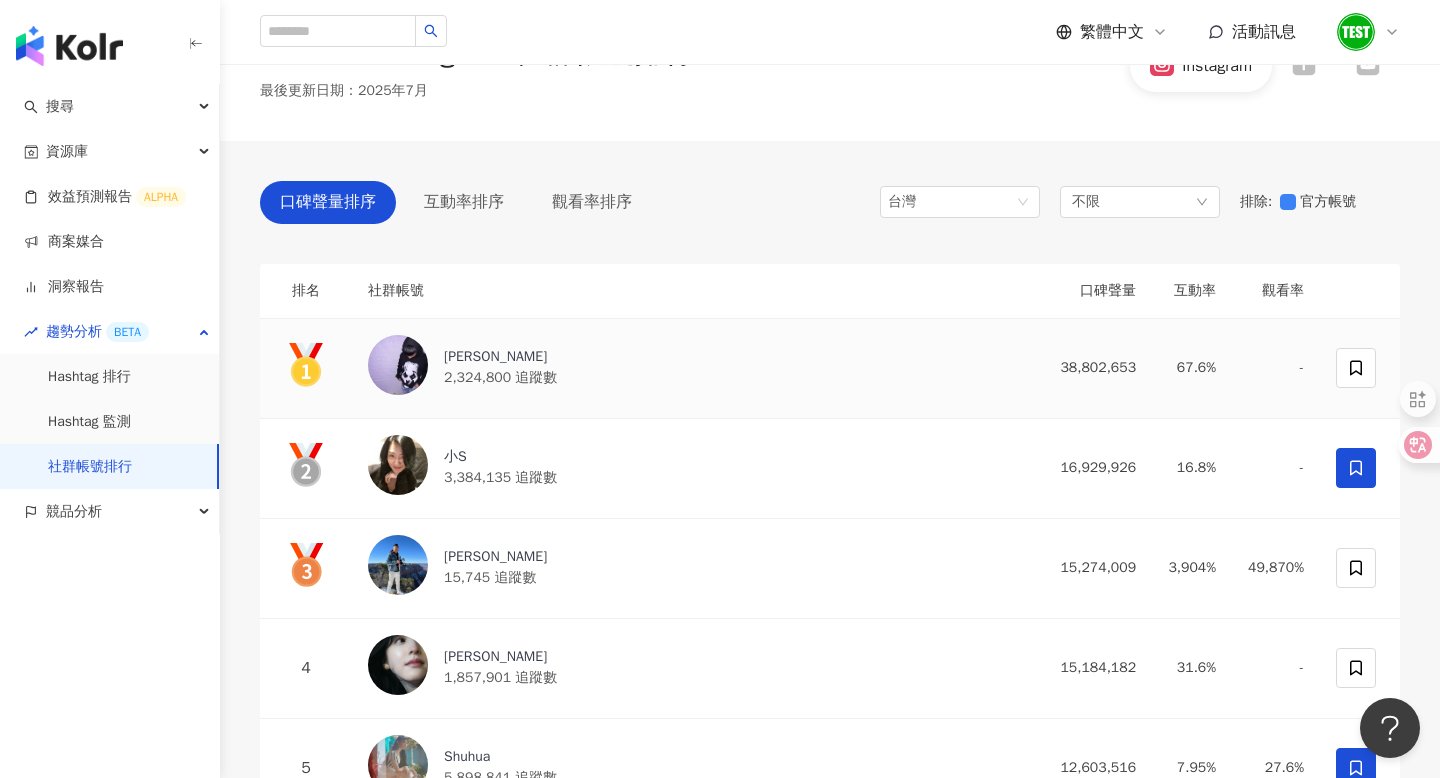 click on "38,802,653" at bounding box center [1092, 368] 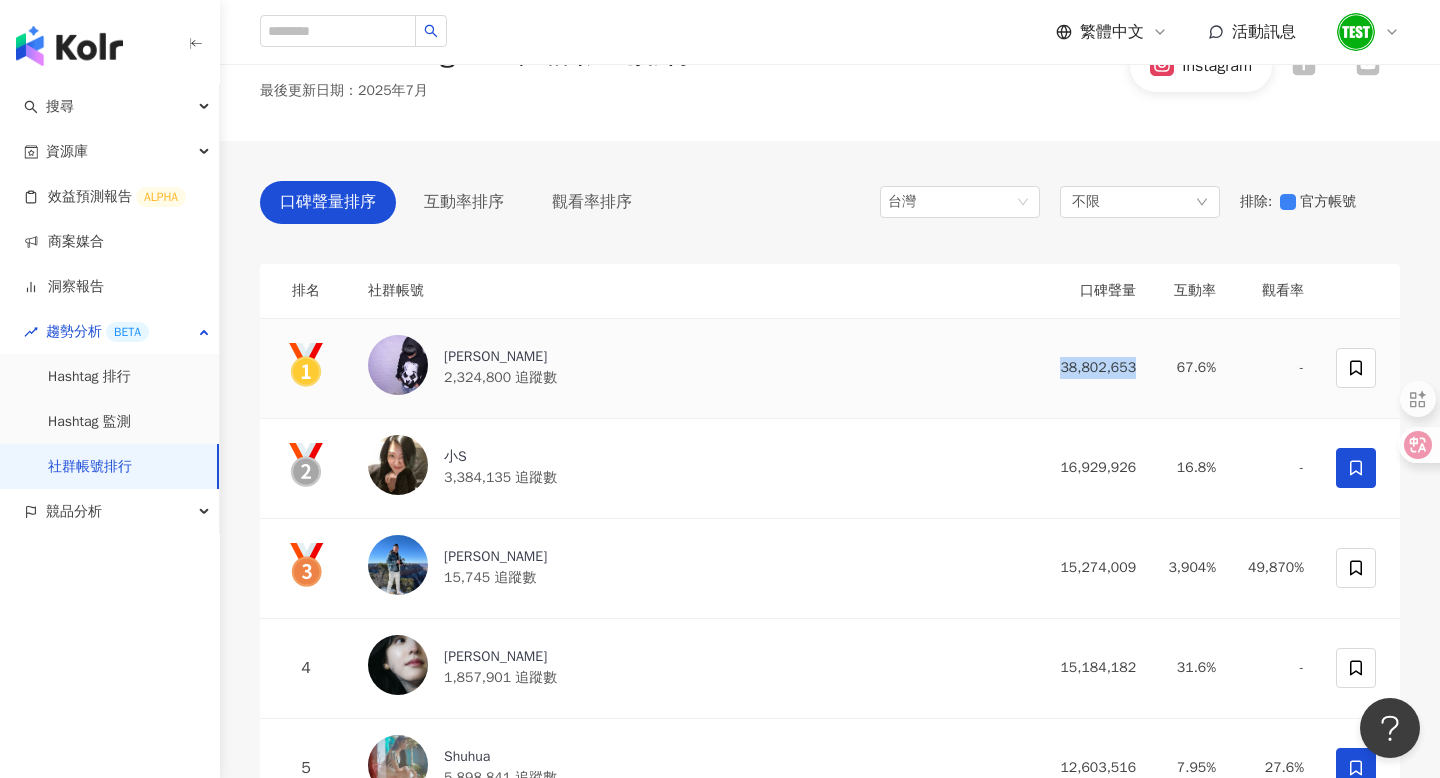 click on "38,802,653" at bounding box center [1092, 368] 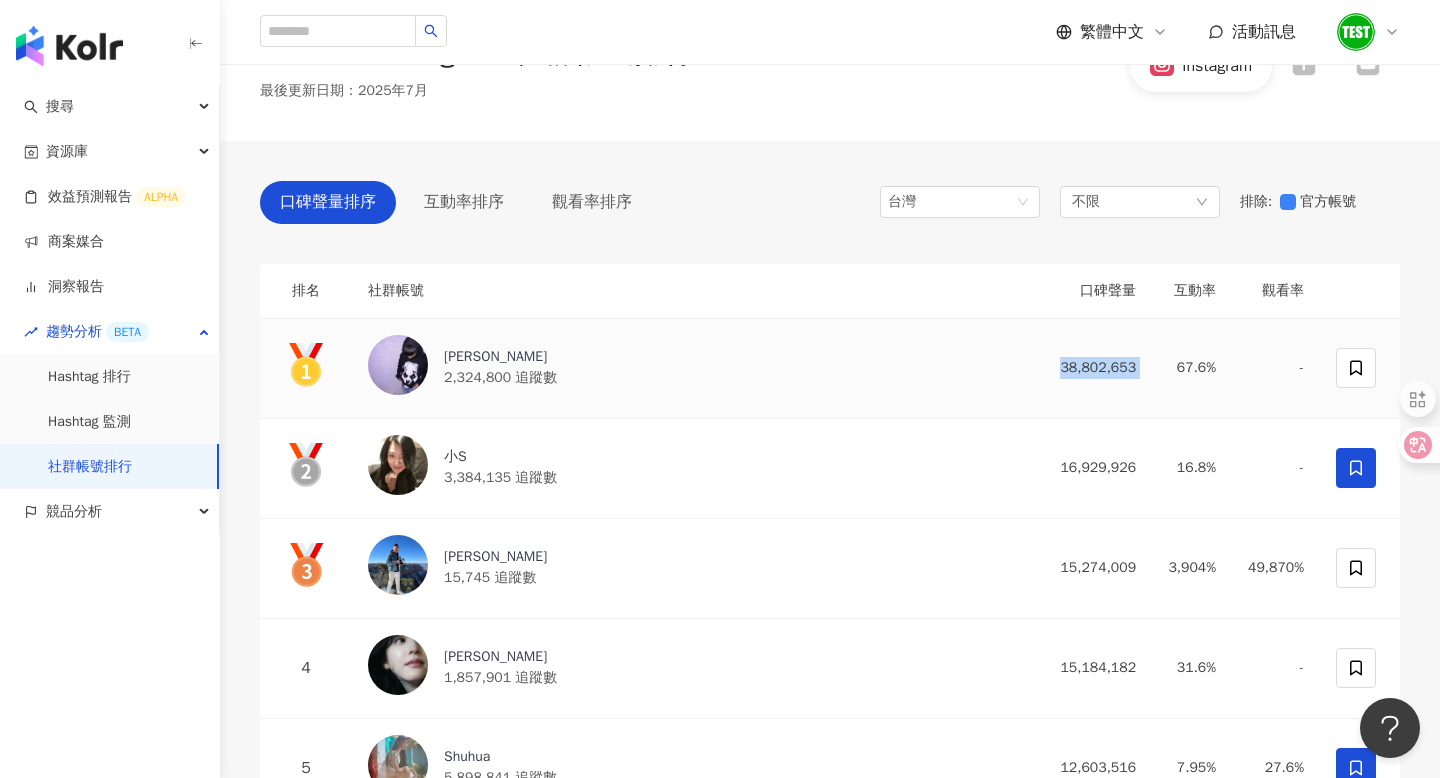 click on "38,802,653" at bounding box center (1092, 368) 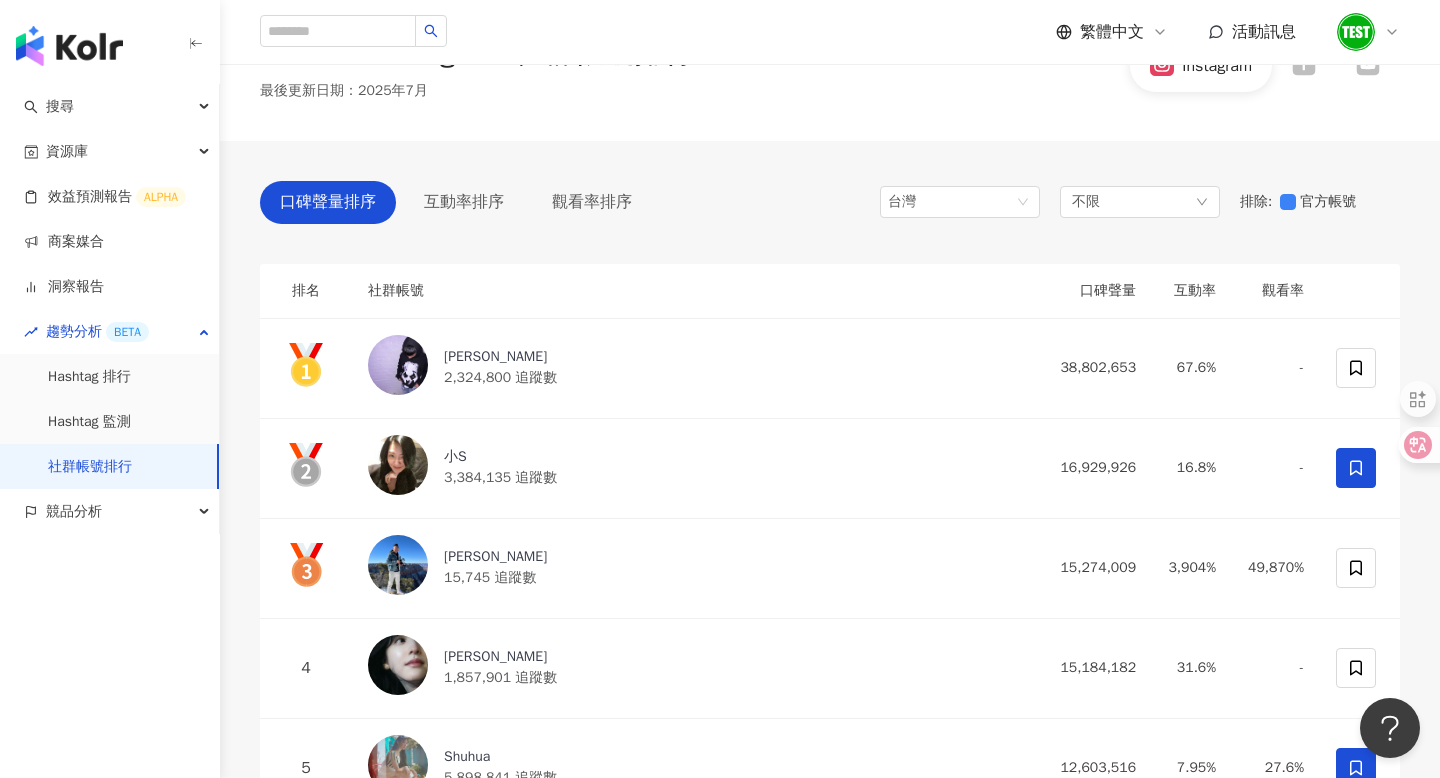 click on "口碑聲量" at bounding box center [1092, 291] 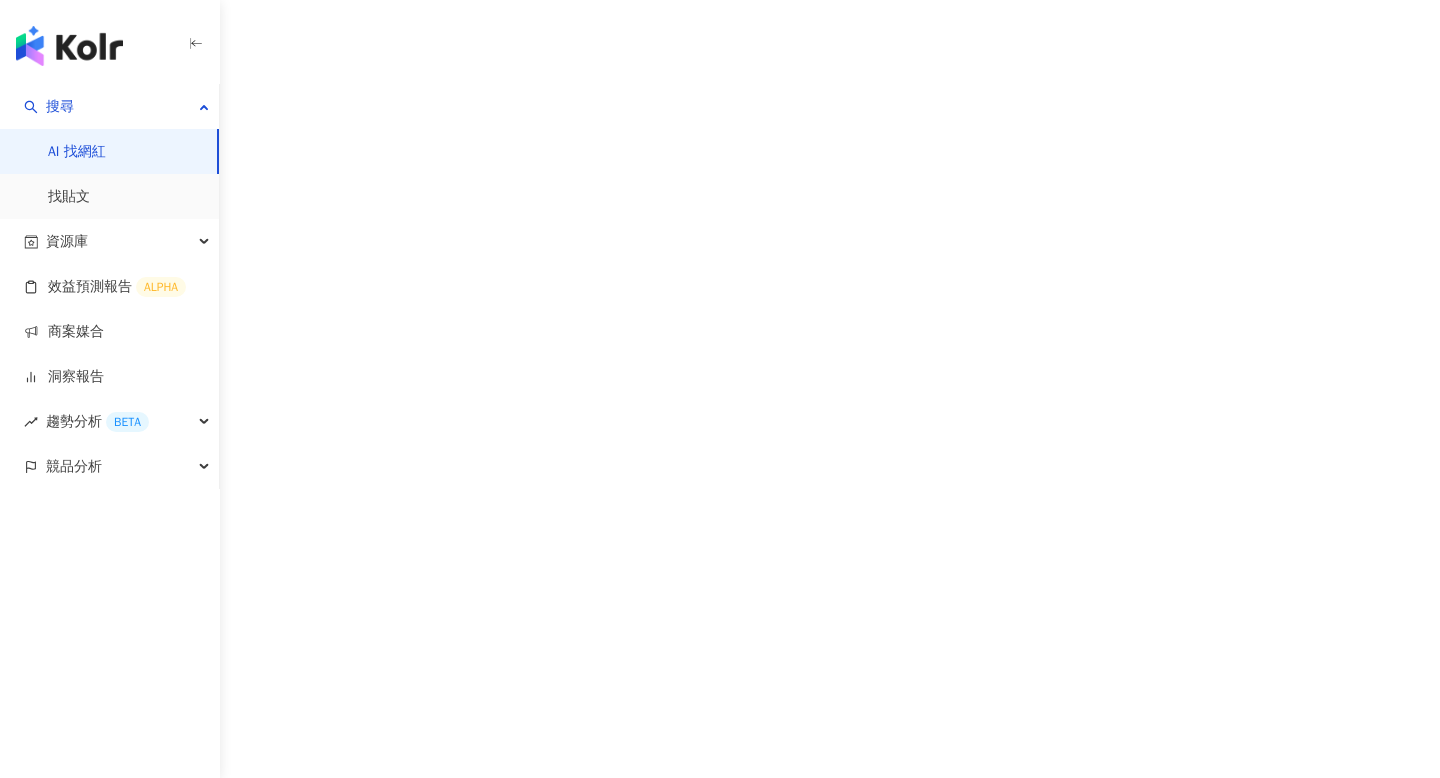 scroll, scrollTop: 0, scrollLeft: 0, axis: both 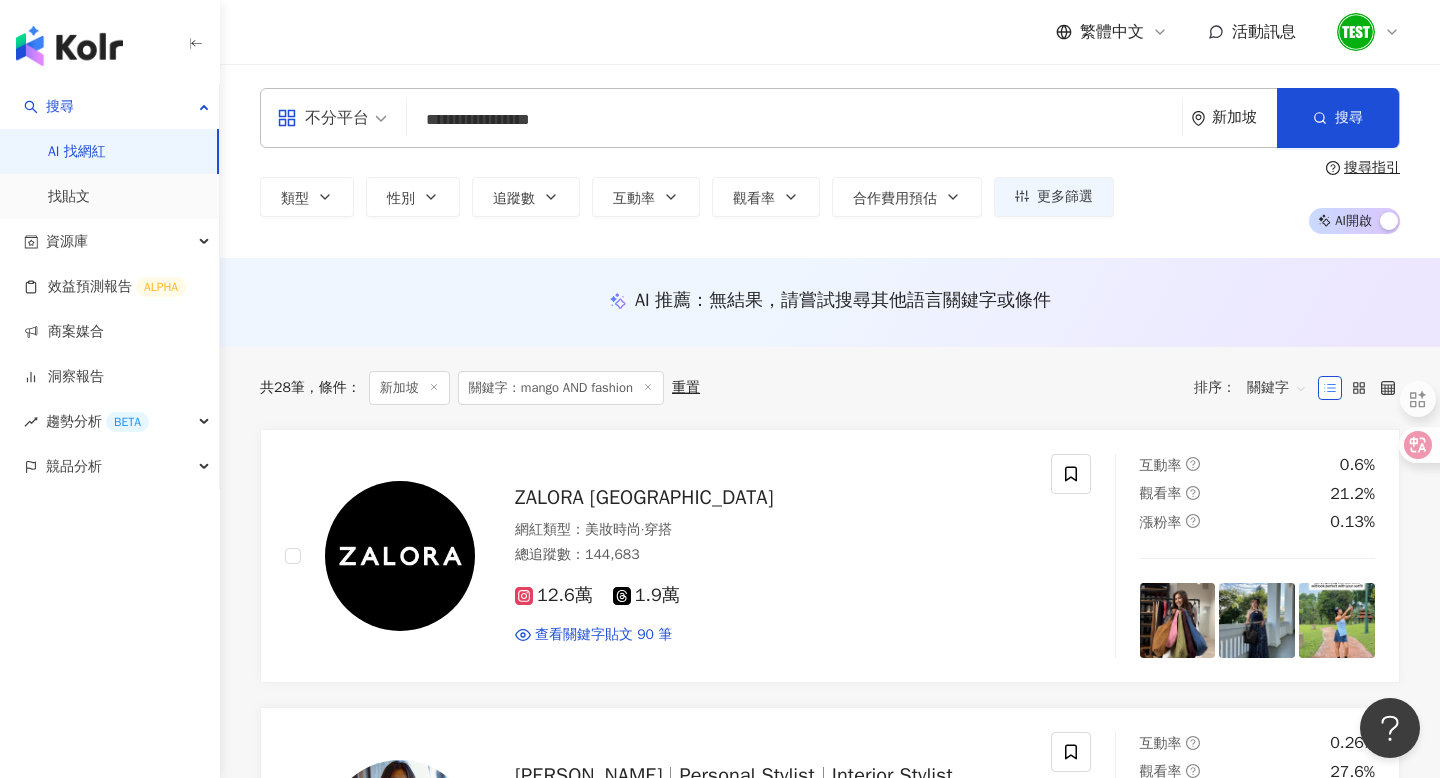click on "**********" at bounding box center [794, 120] 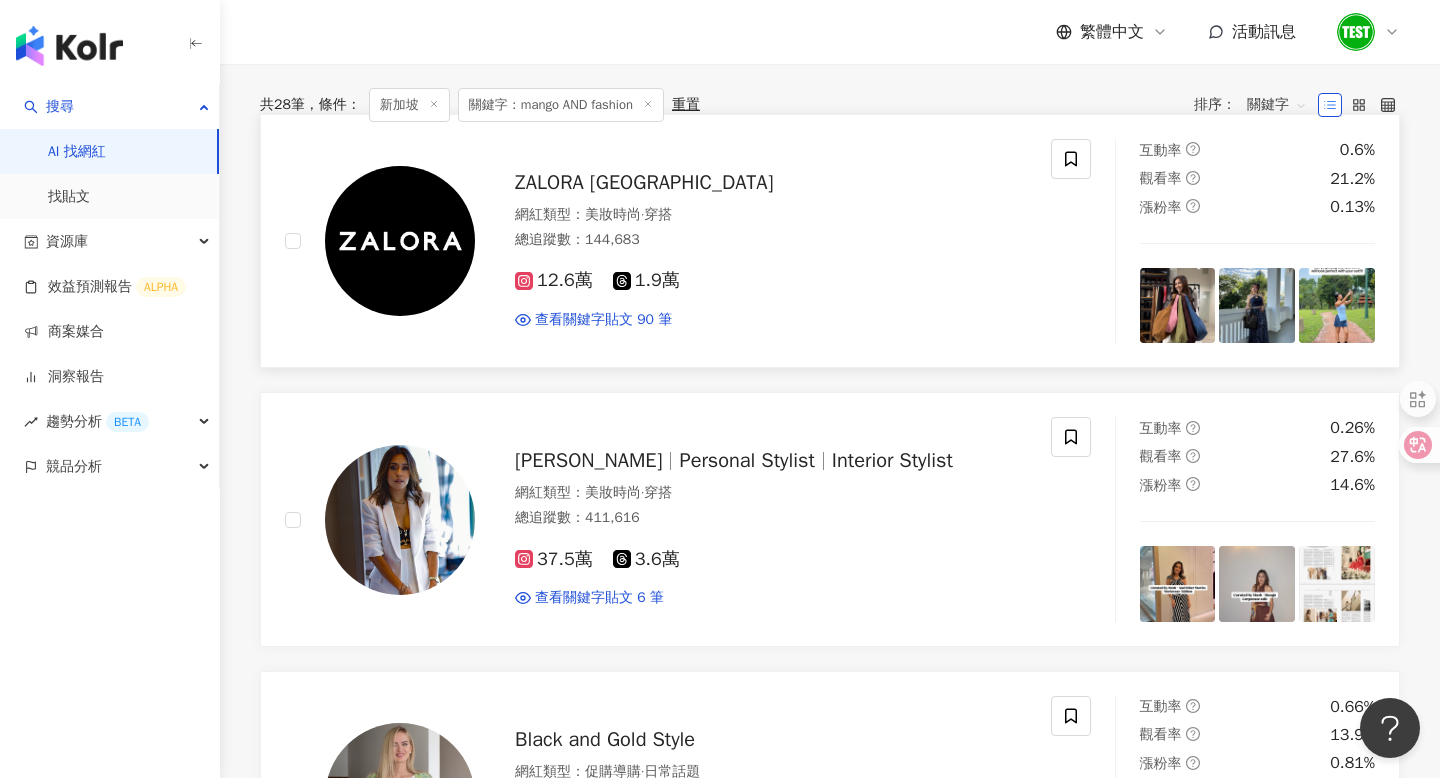 scroll, scrollTop: 0, scrollLeft: 0, axis: both 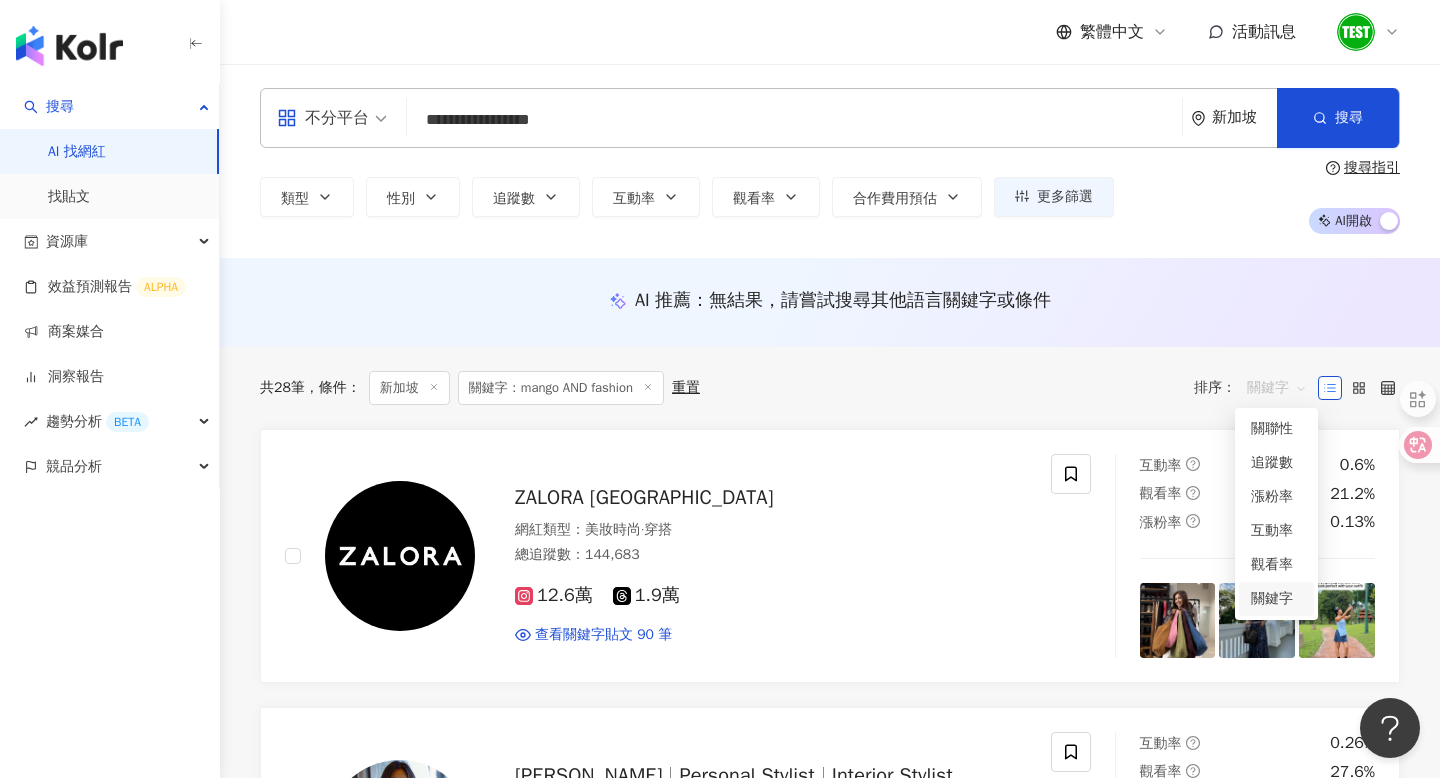 click on "關鍵字" at bounding box center [1277, 388] 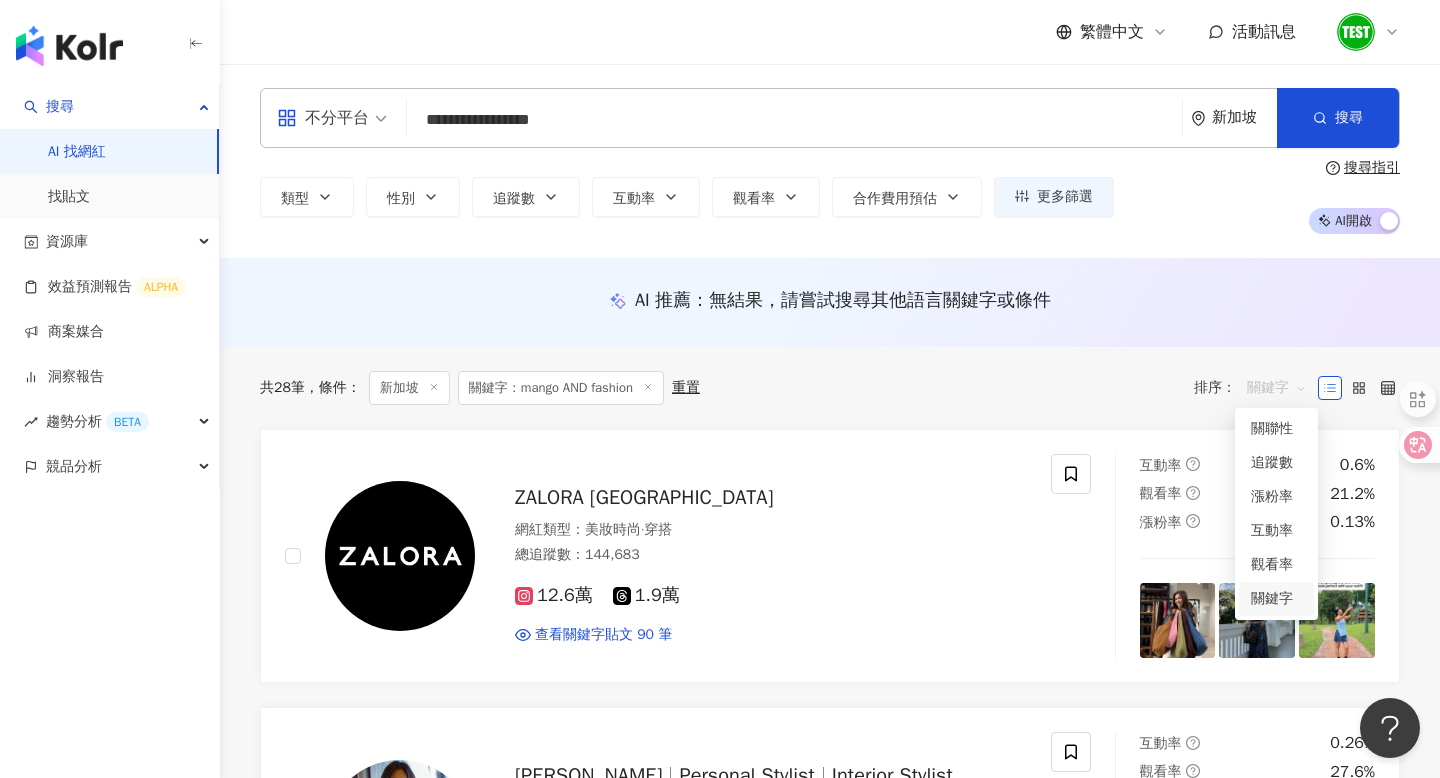 click on "關鍵字" at bounding box center (1276, 599) 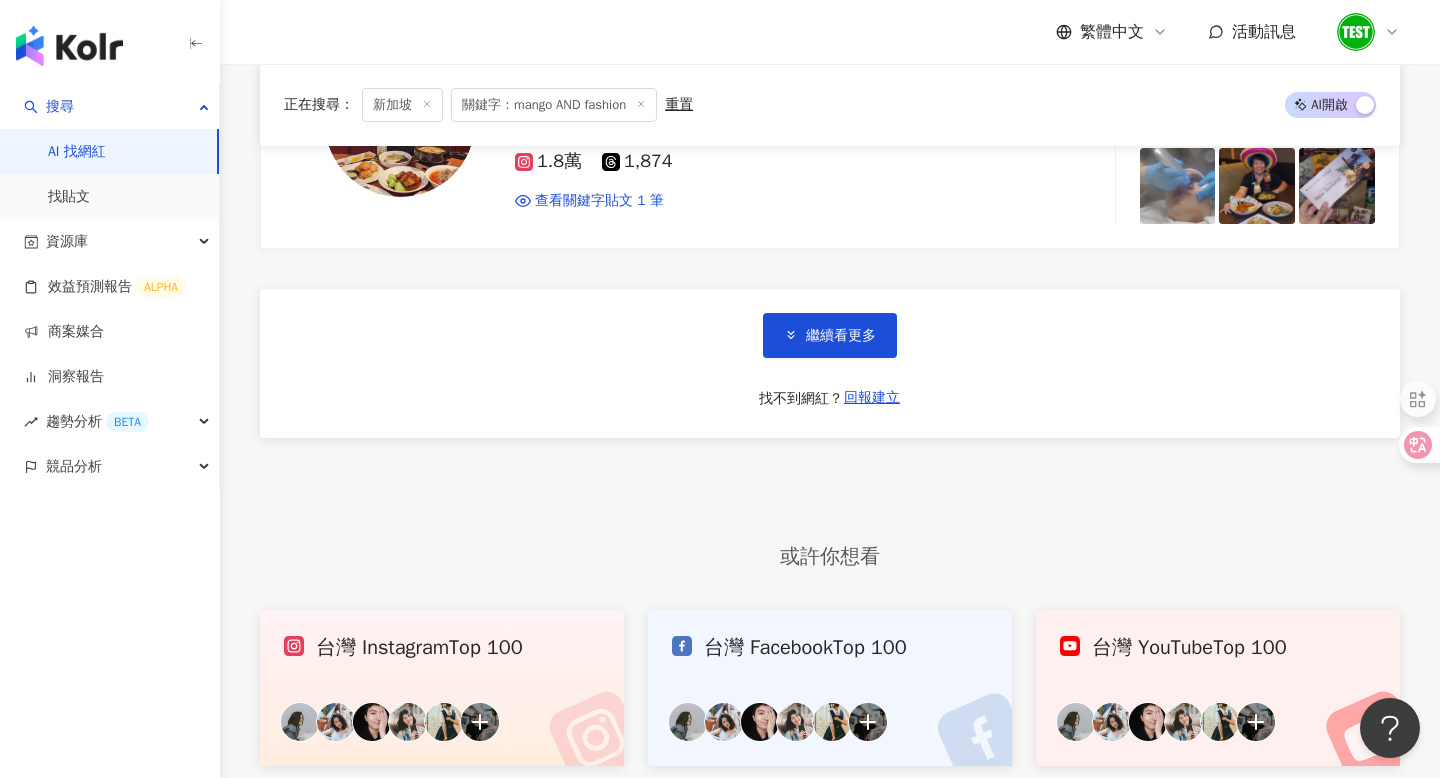 scroll, scrollTop: 6701, scrollLeft: 0, axis: vertical 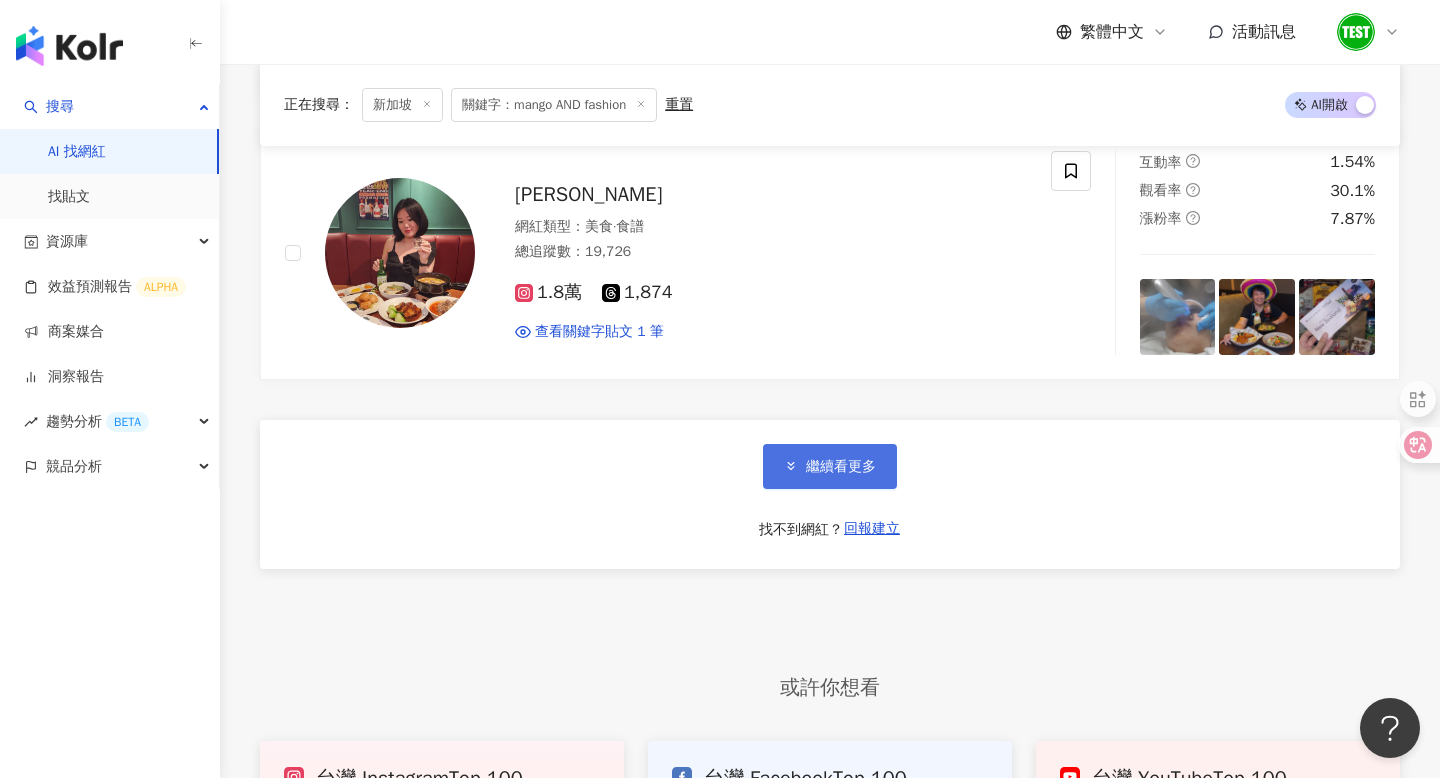 click on "繼續看更多" at bounding box center [841, 467] 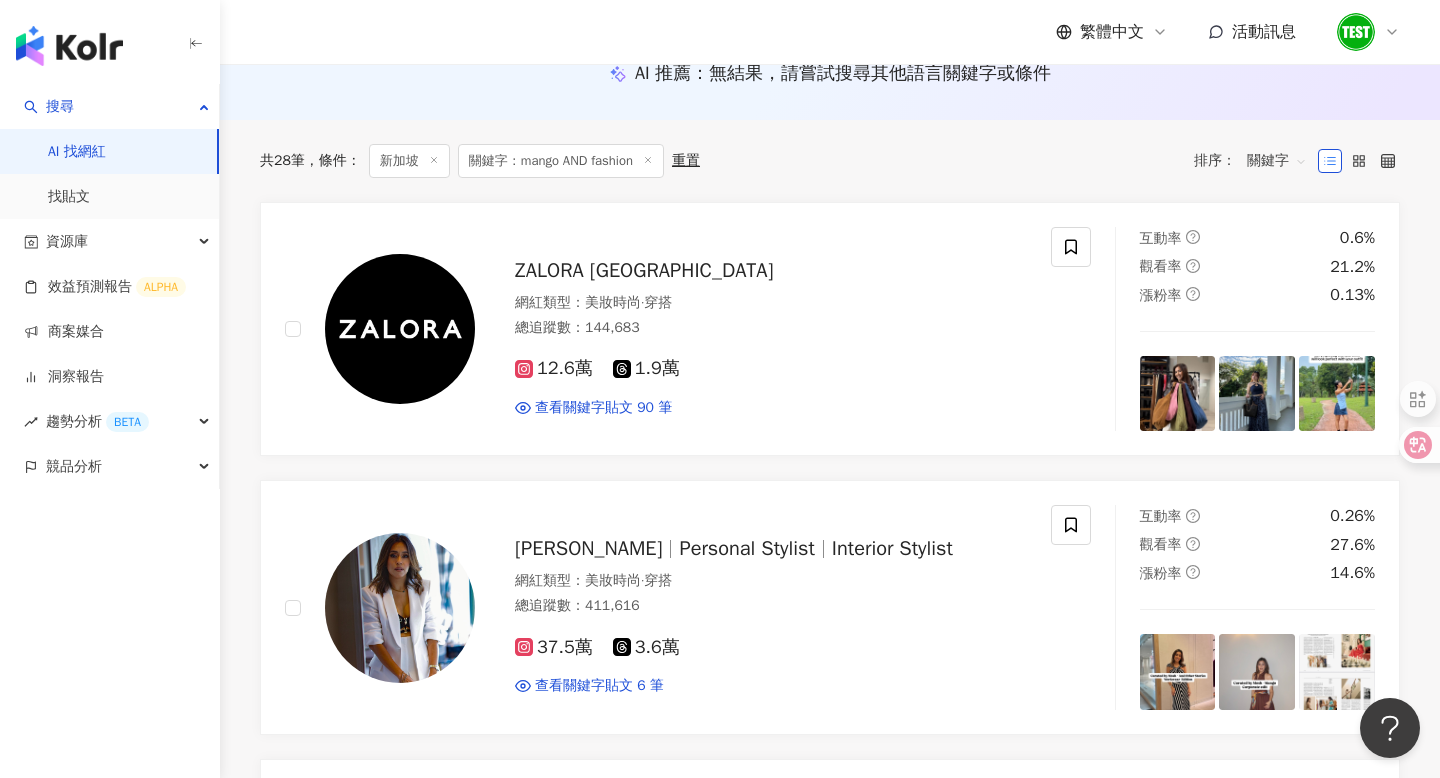scroll, scrollTop: 0, scrollLeft: 0, axis: both 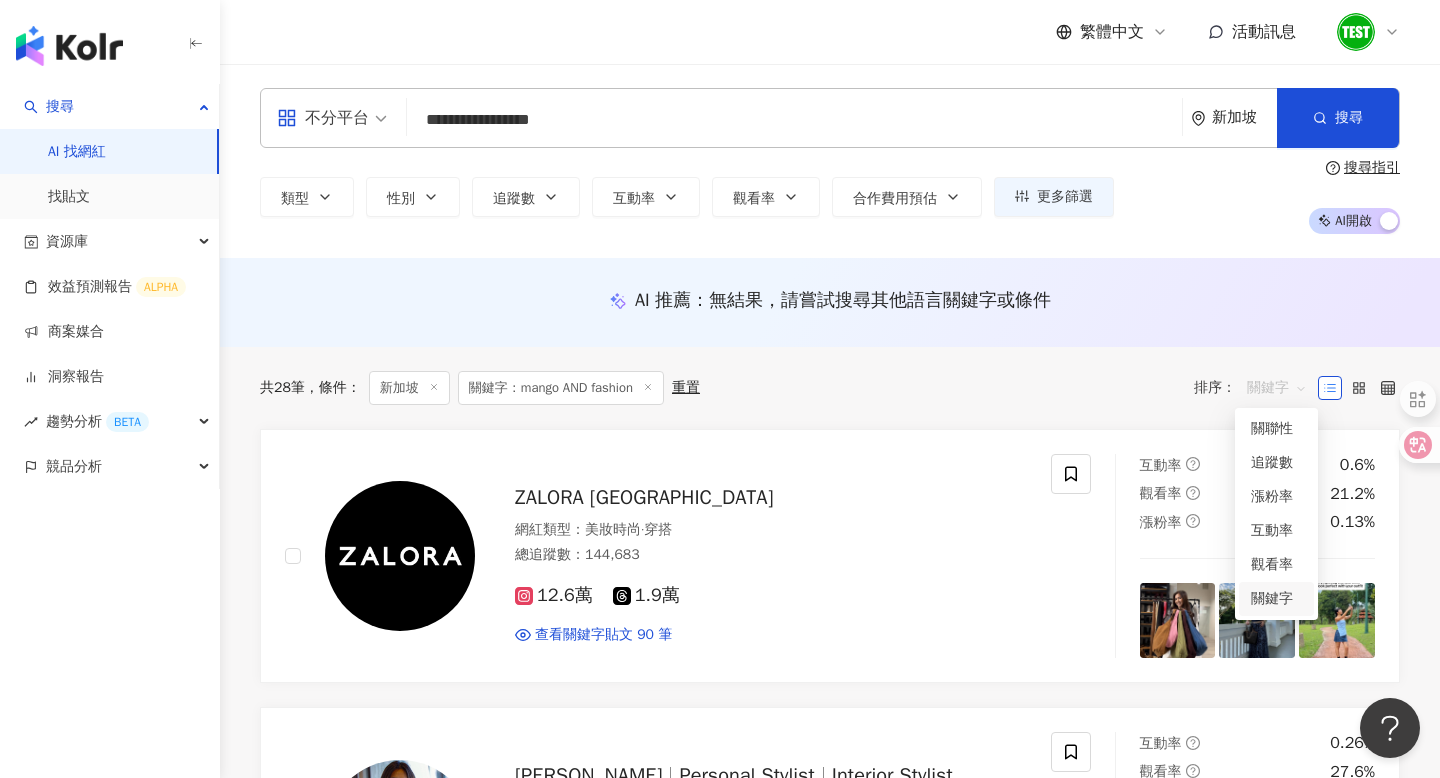 click on "關鍵字" at bounding box center [1277, 388] 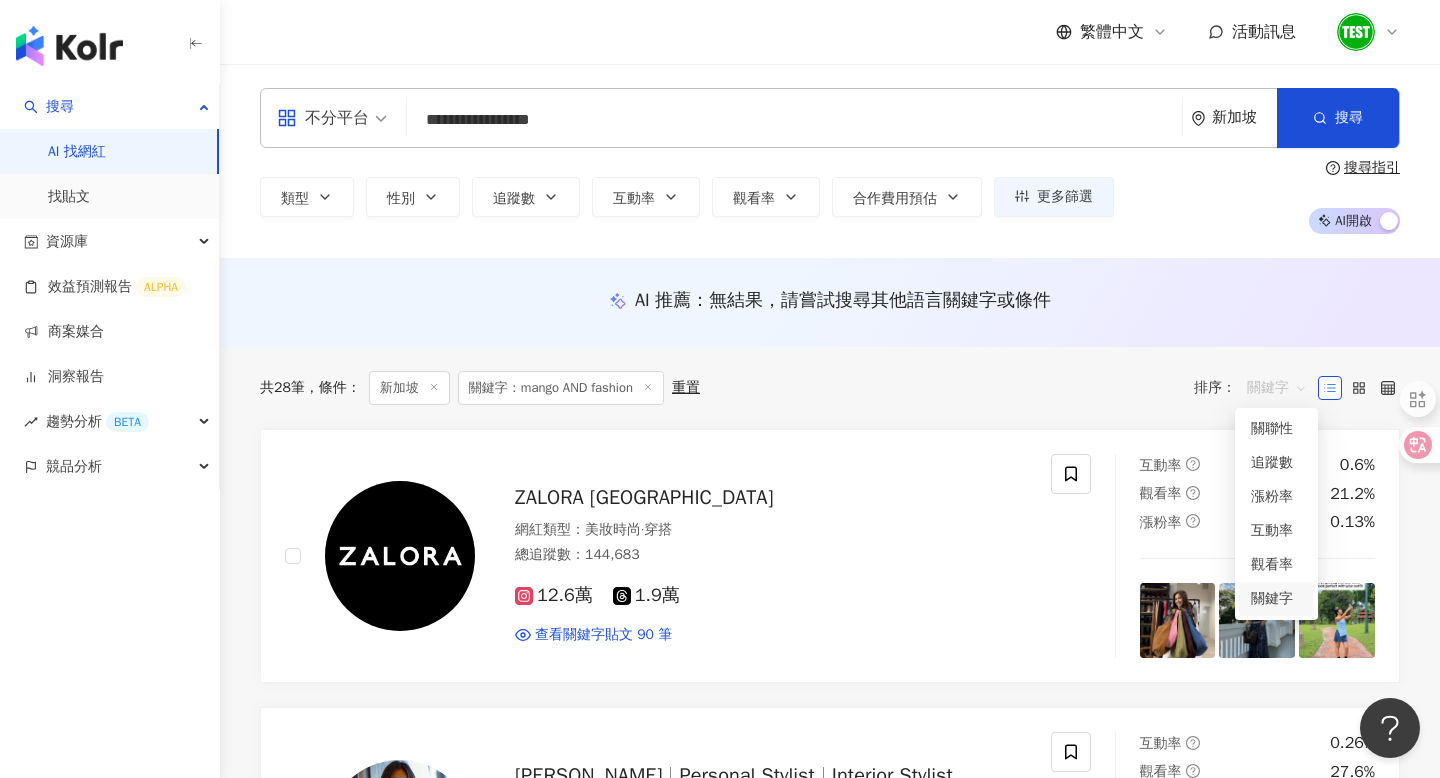 click on "關鍵字" at bounding box center [1276, 599] 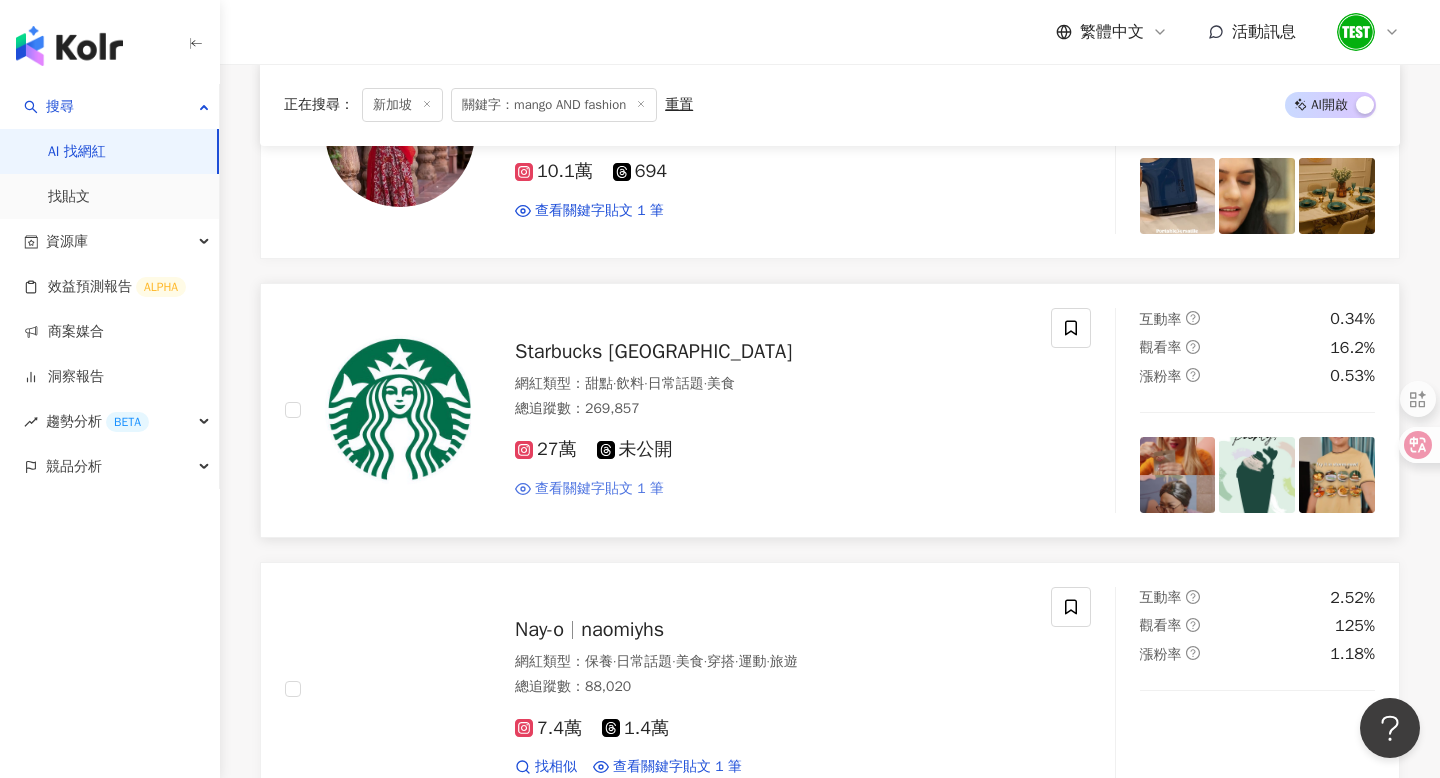 scroll, scrollTop: 1848, scrollLeft: 0, axis: vertical 